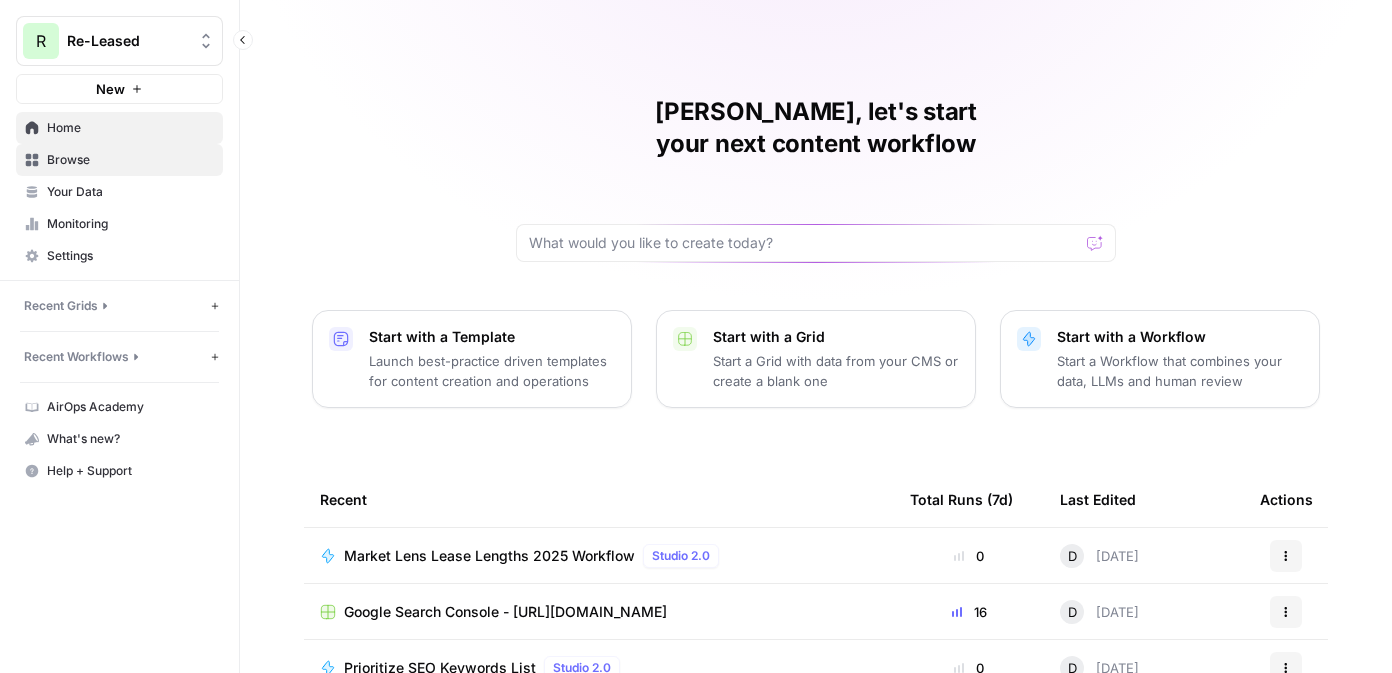 scroll, scrollTop: 0, scrollLeft: 0, axis: both 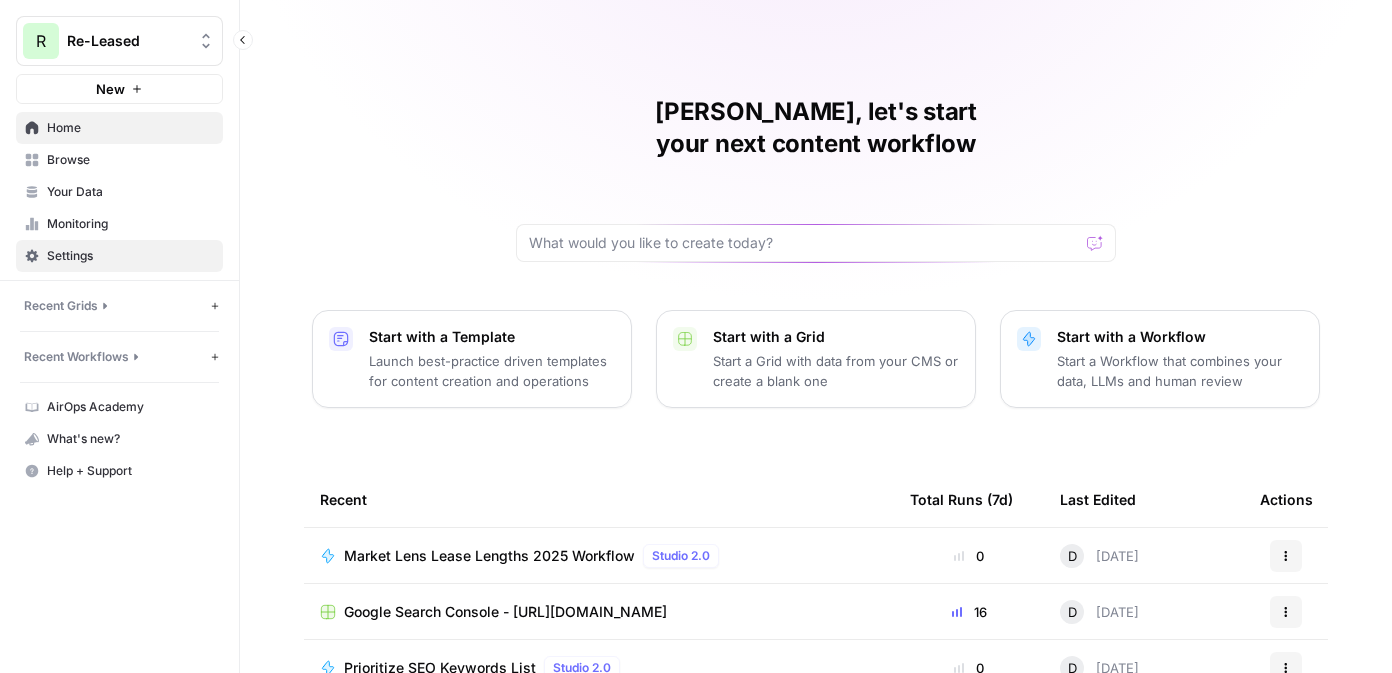 click on "Settings" at bounding box center (130, 256) 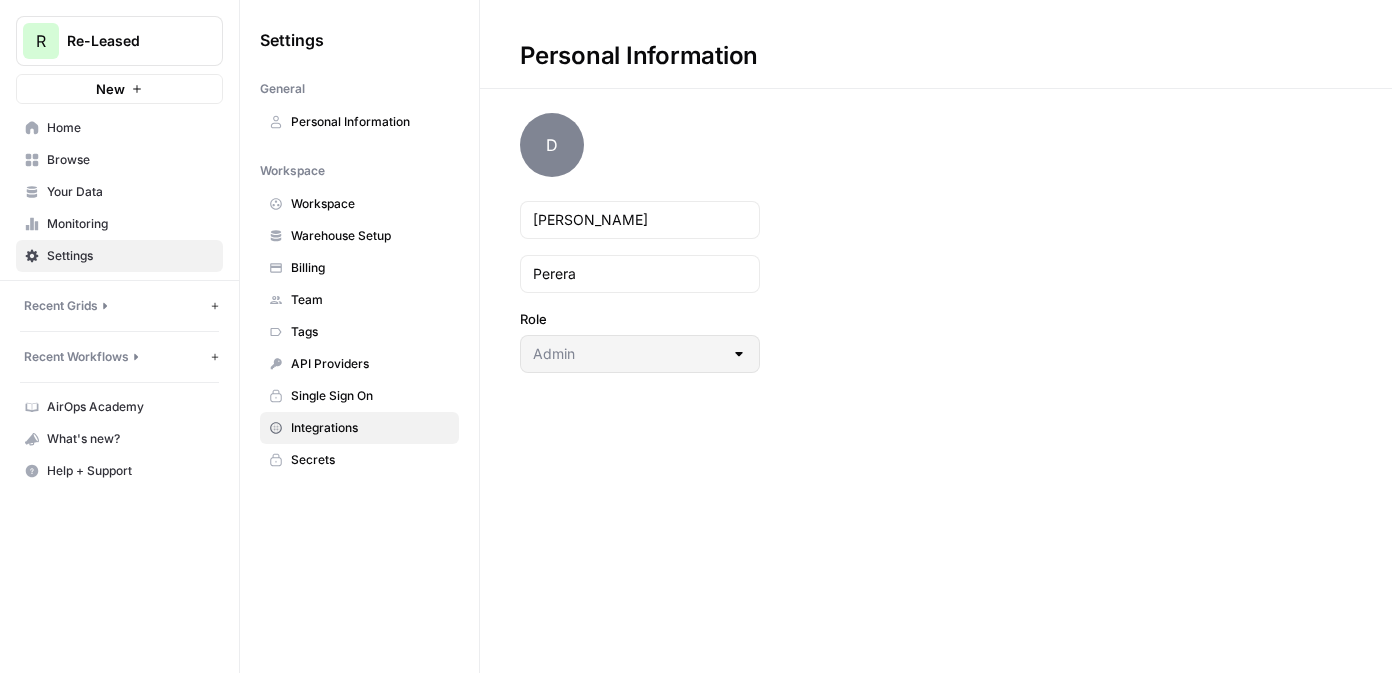 click on "Integrations" at bounding box center (359, 428) 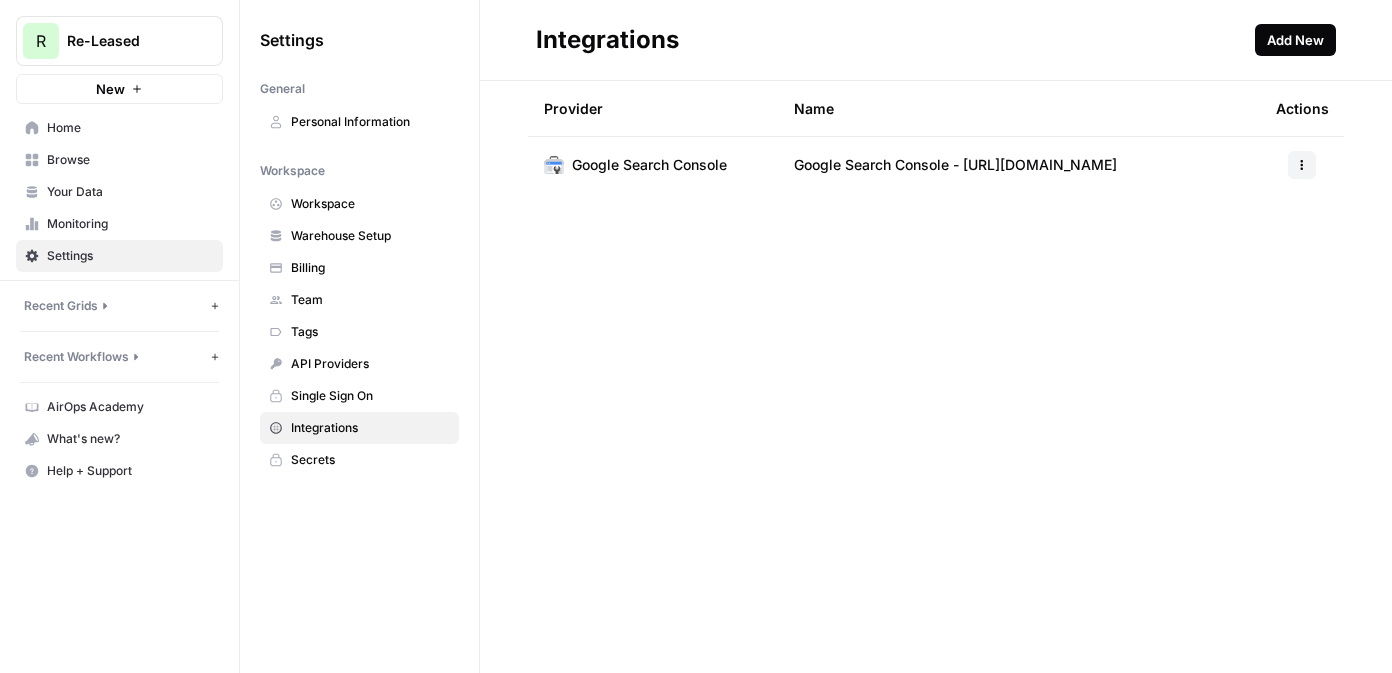 click on "Add New" at bounding box center (1295, 40) 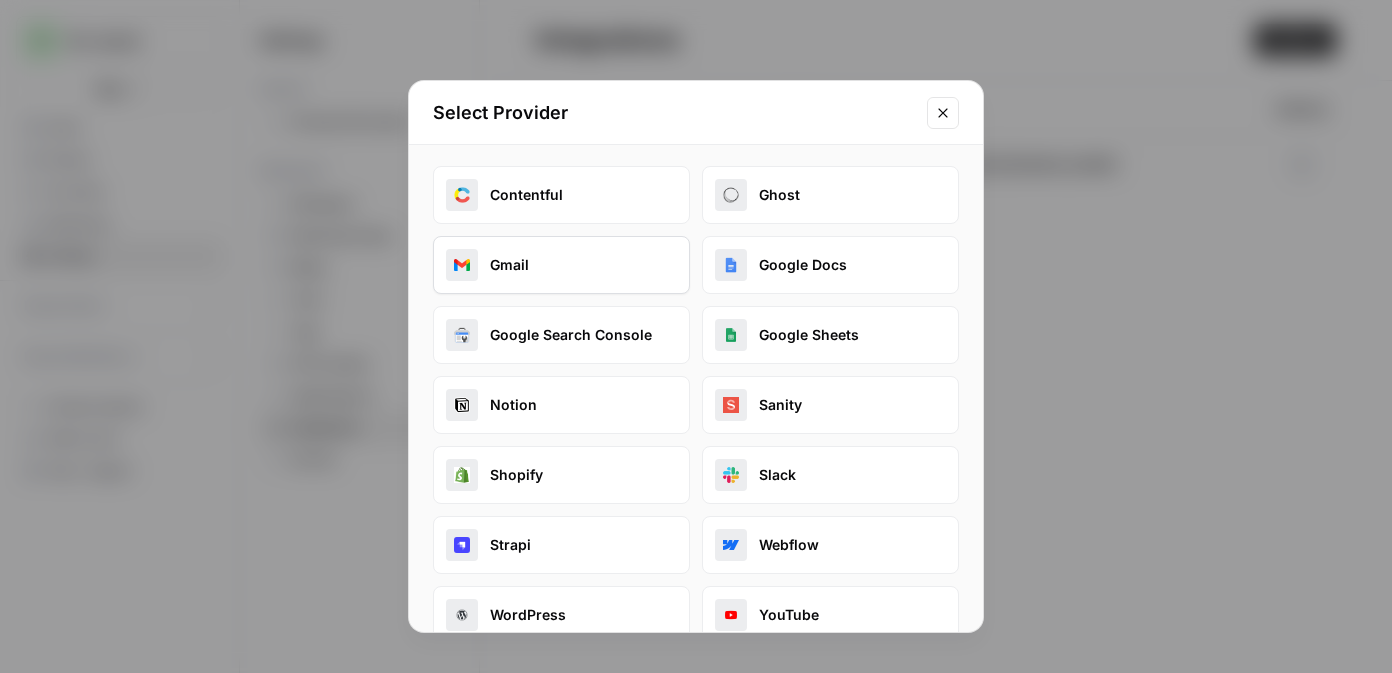 scroll, scrollTop: 0, scrollLeft: 0, axis: both 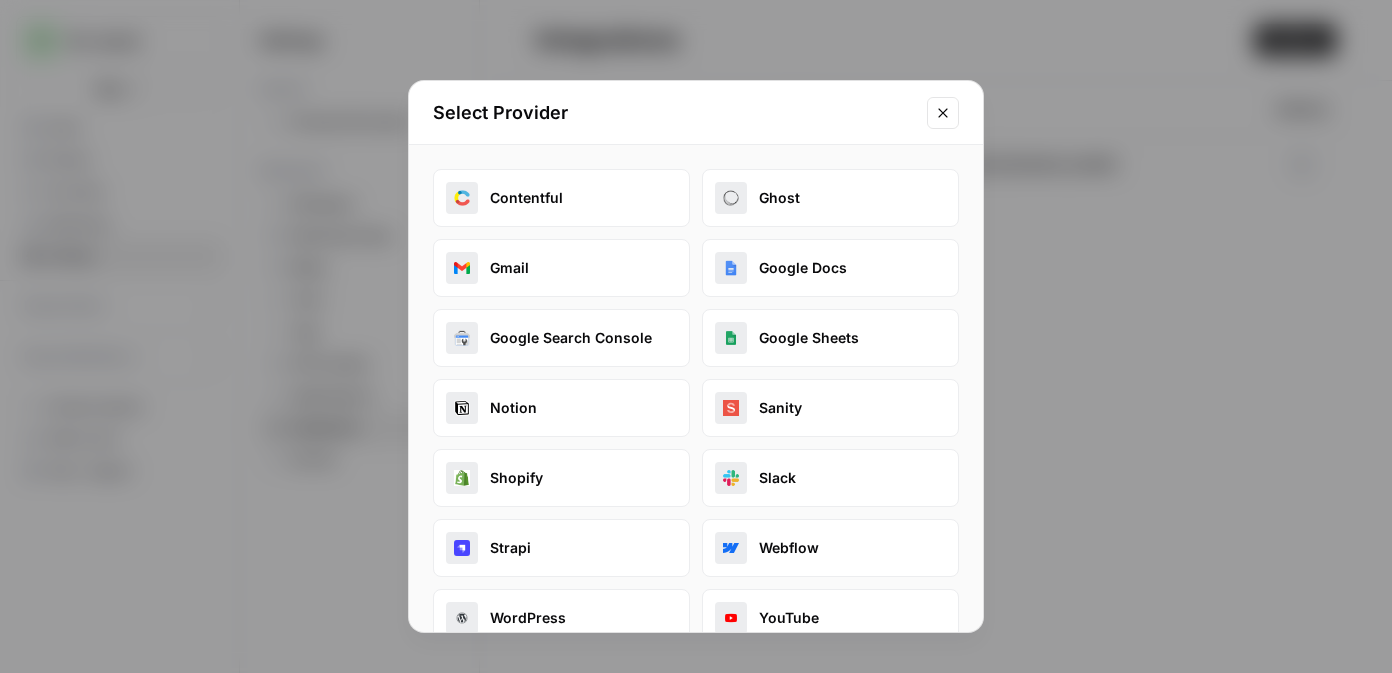 click on "Select Provider Contentful Ghost Gmail Google Docs Google Search Console Google Sheets Notion Sanity Shopify Slack Strapi Webflow WordPress YouTube" at bounding box center [696, 336] 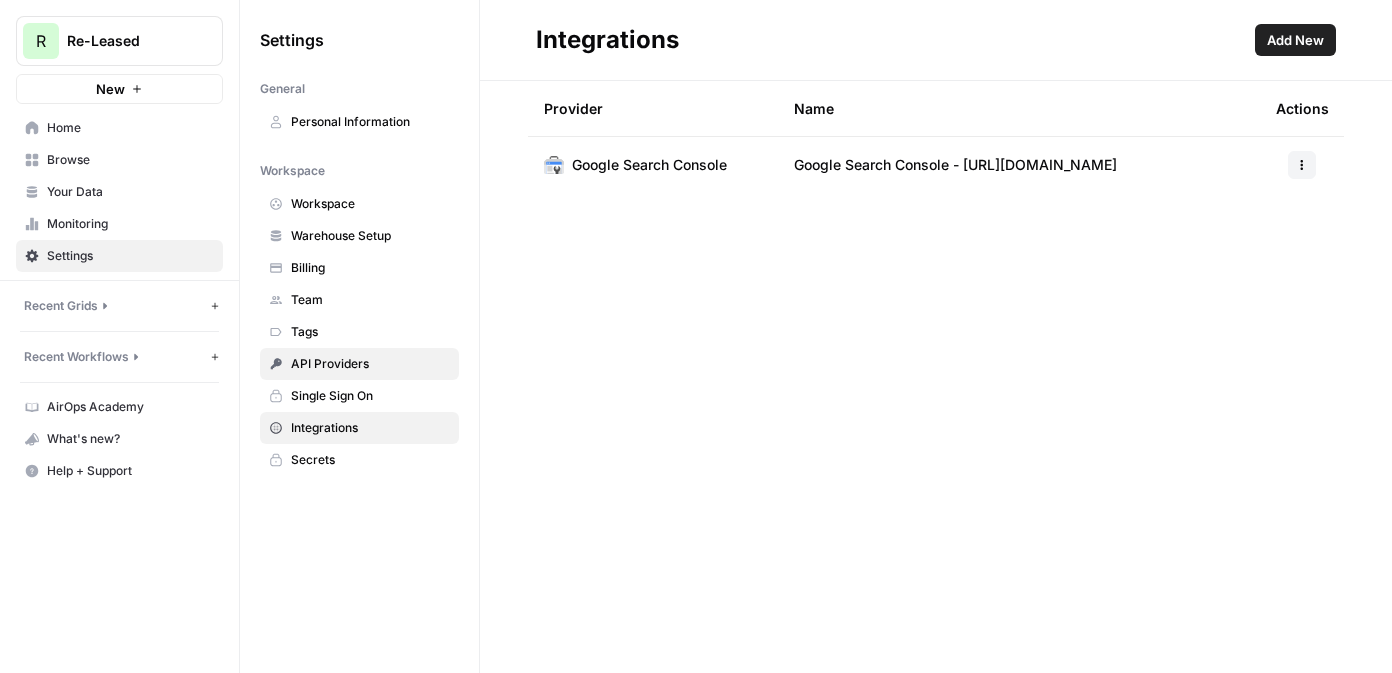 click on "API Providers" at bounding box center (370, 364) 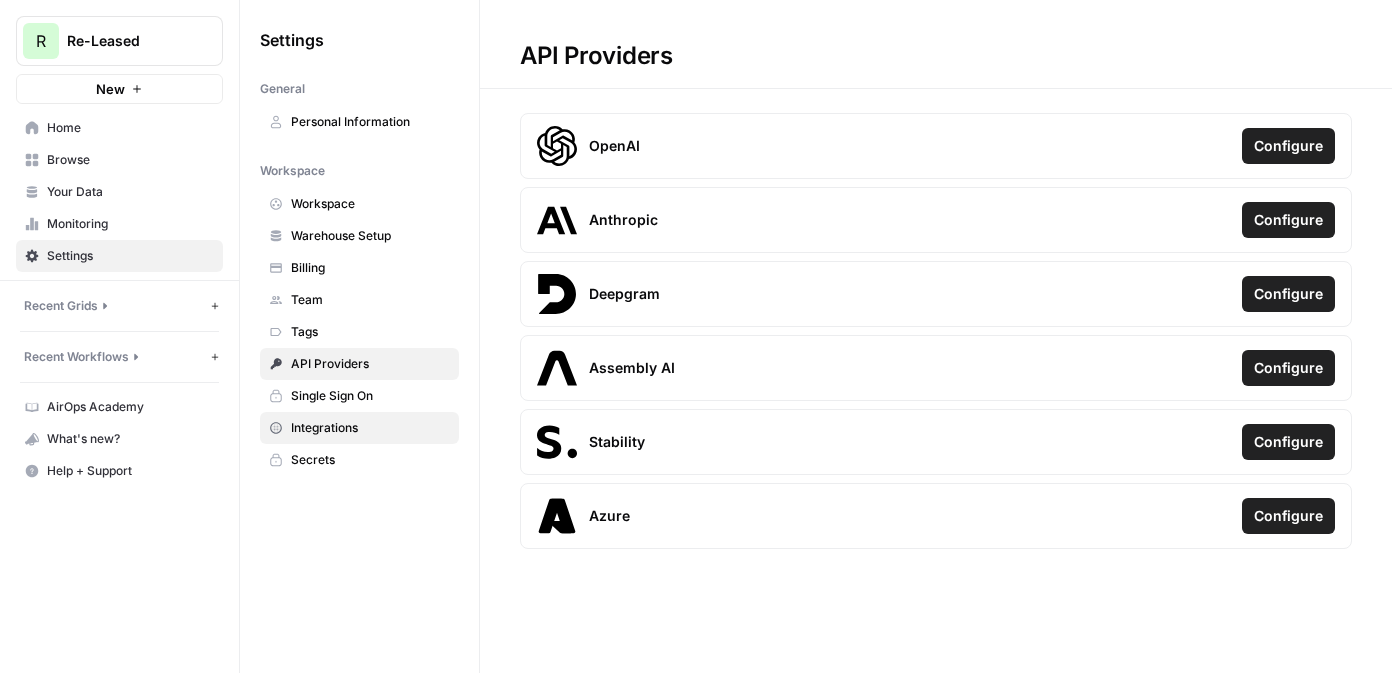 click on "Integrations" at bounding box center [370, 428] 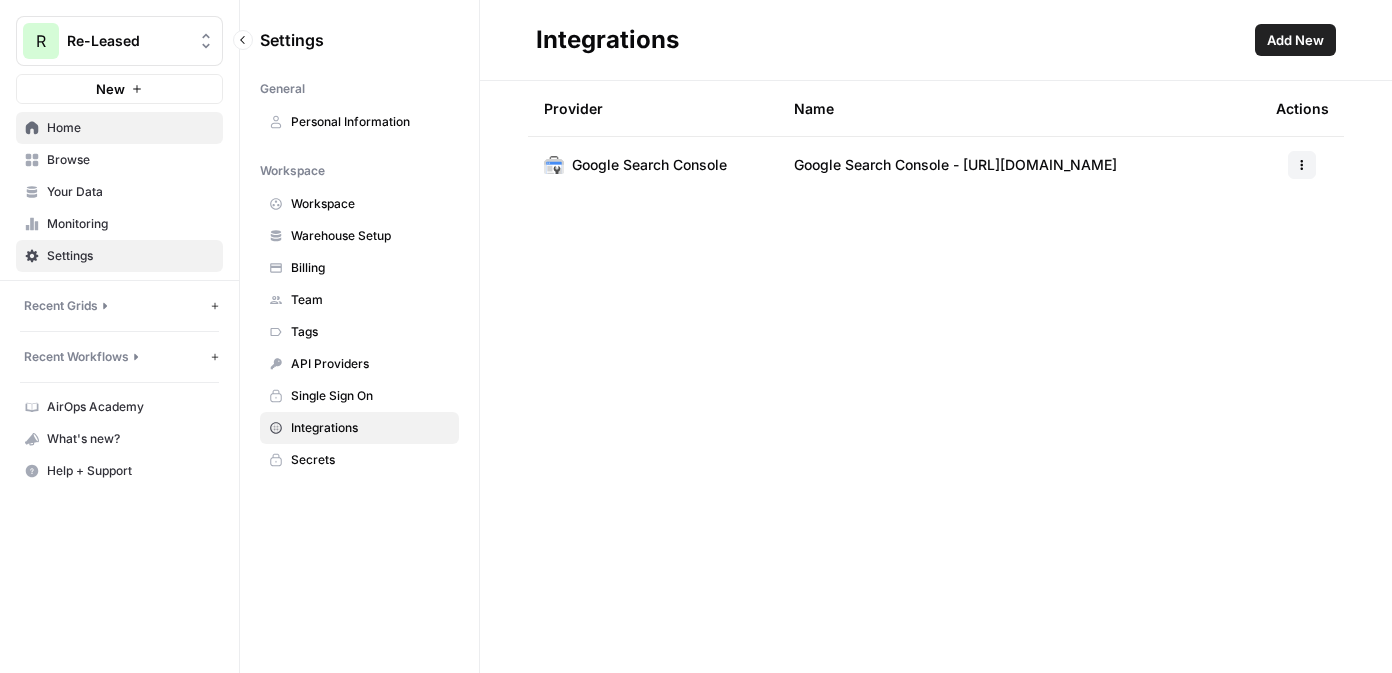 click on "Home" at bounding box center [130, 128] 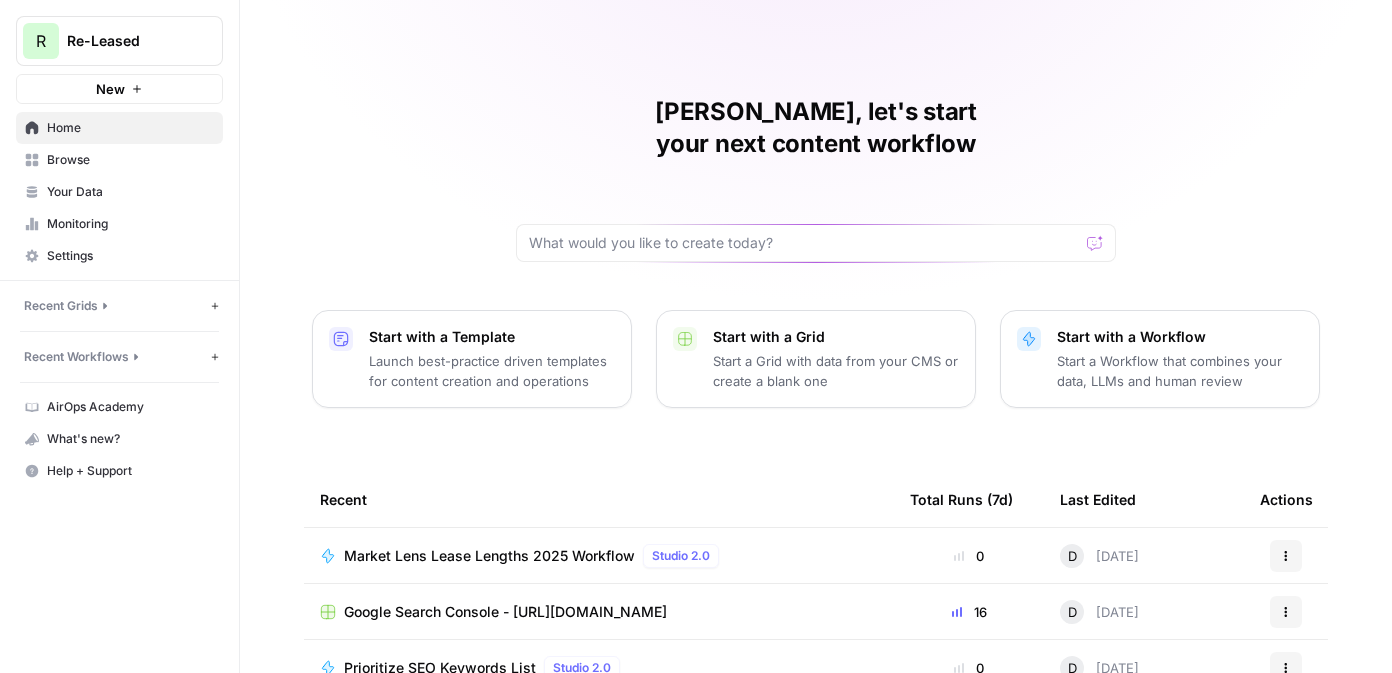 click on "Market Lens Lease Lengths 2025 Workflow" at bounding box center (489, 556) 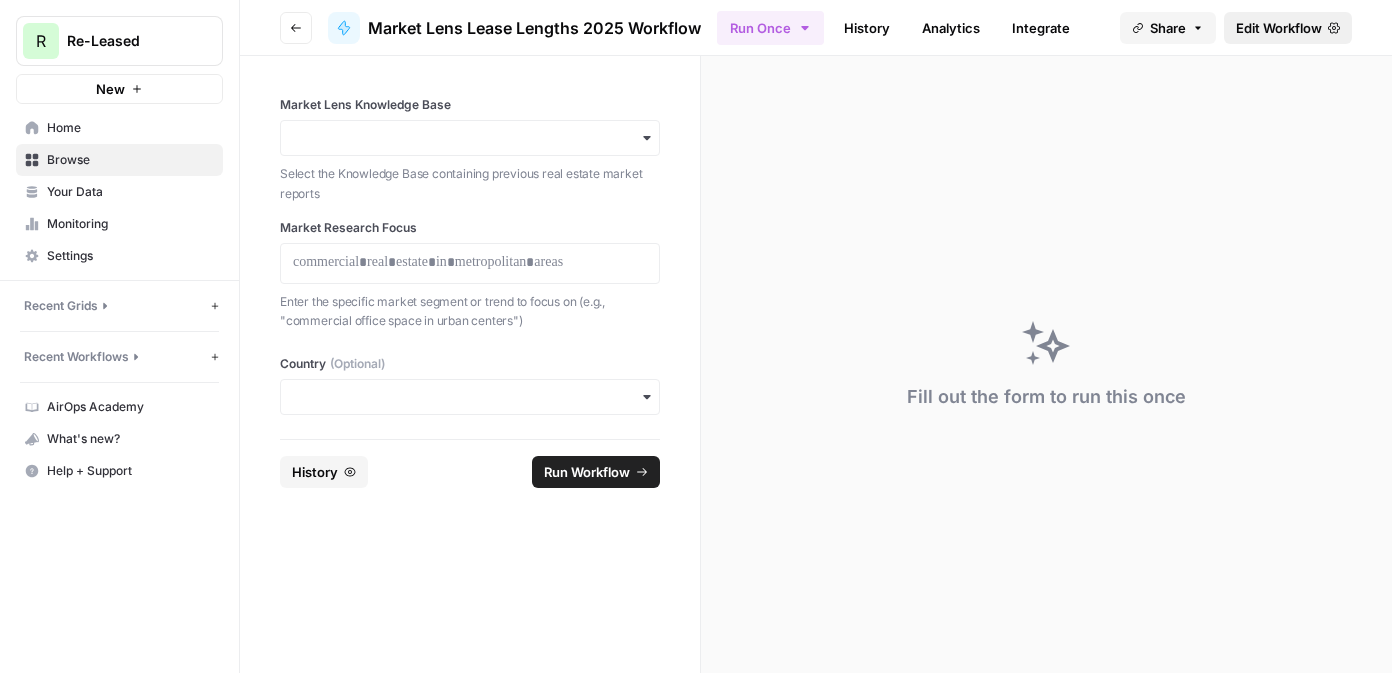 click on "Edit Workflow" at bounding box center [1288, 28] 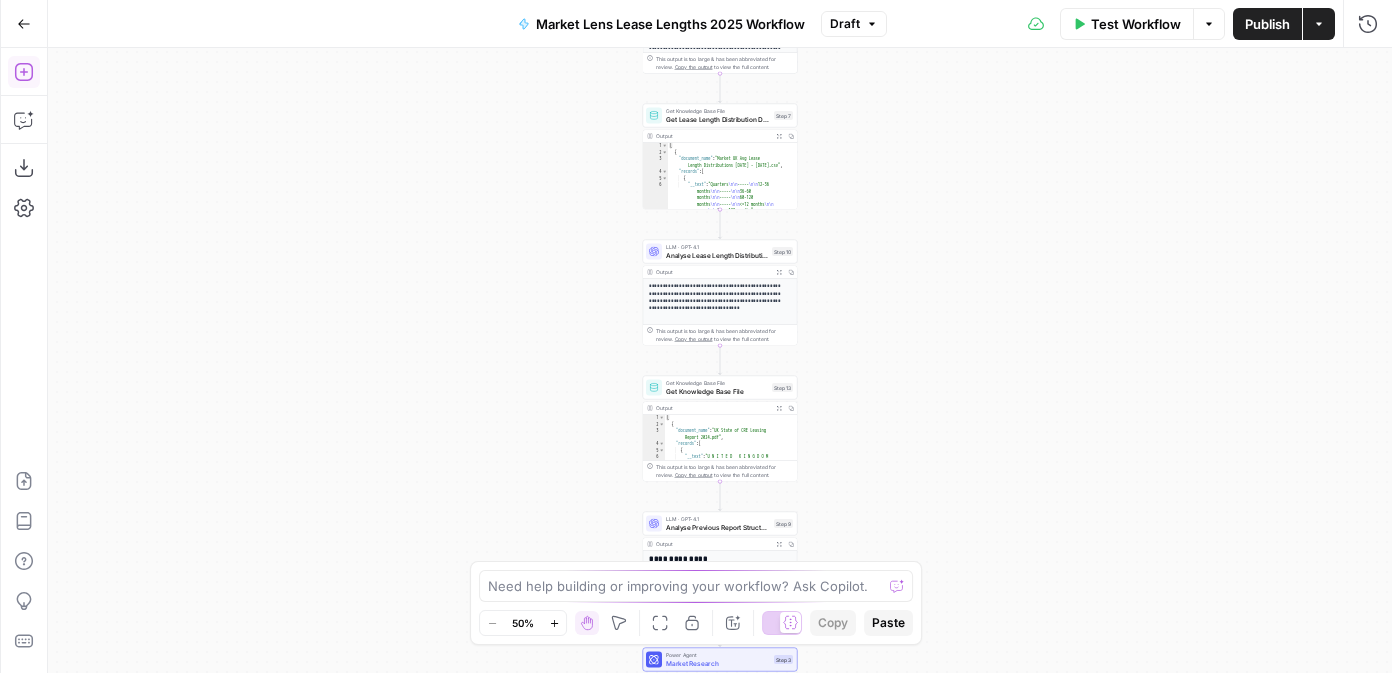 click 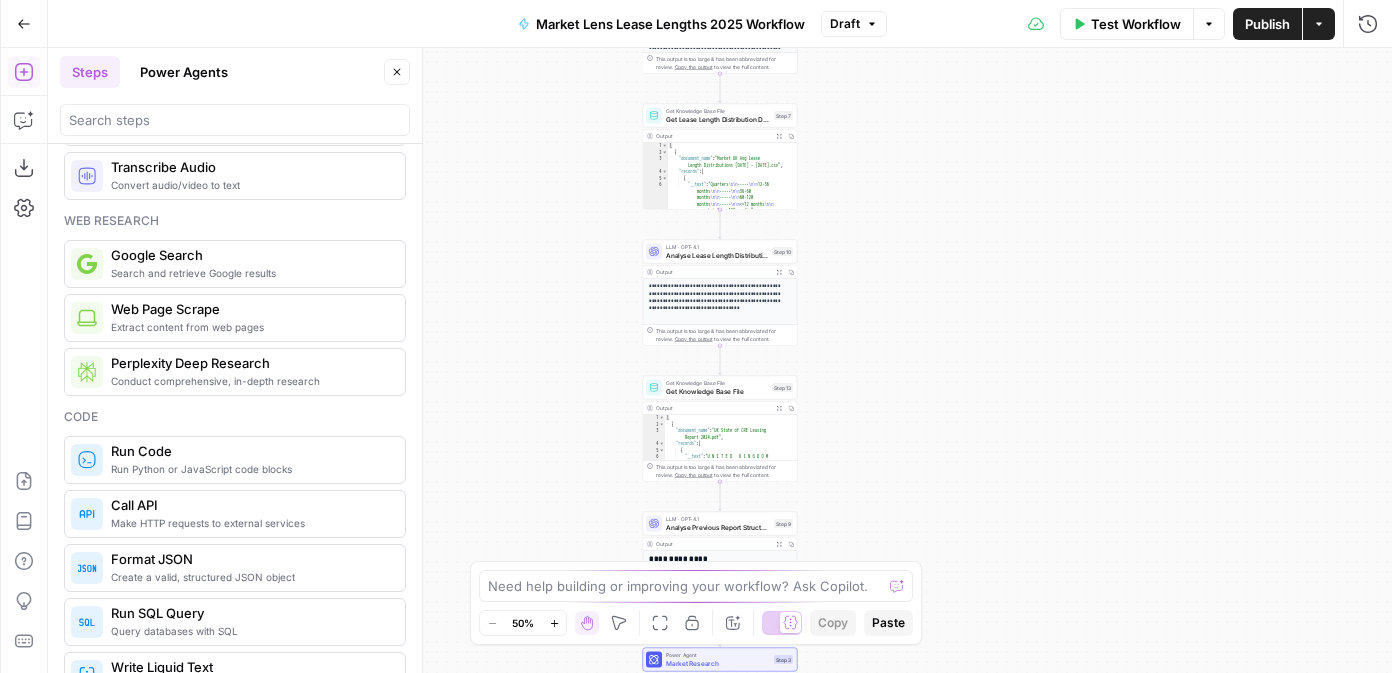 scroll, scrollTop: 155, scrollLeft: 0, axis: vertical 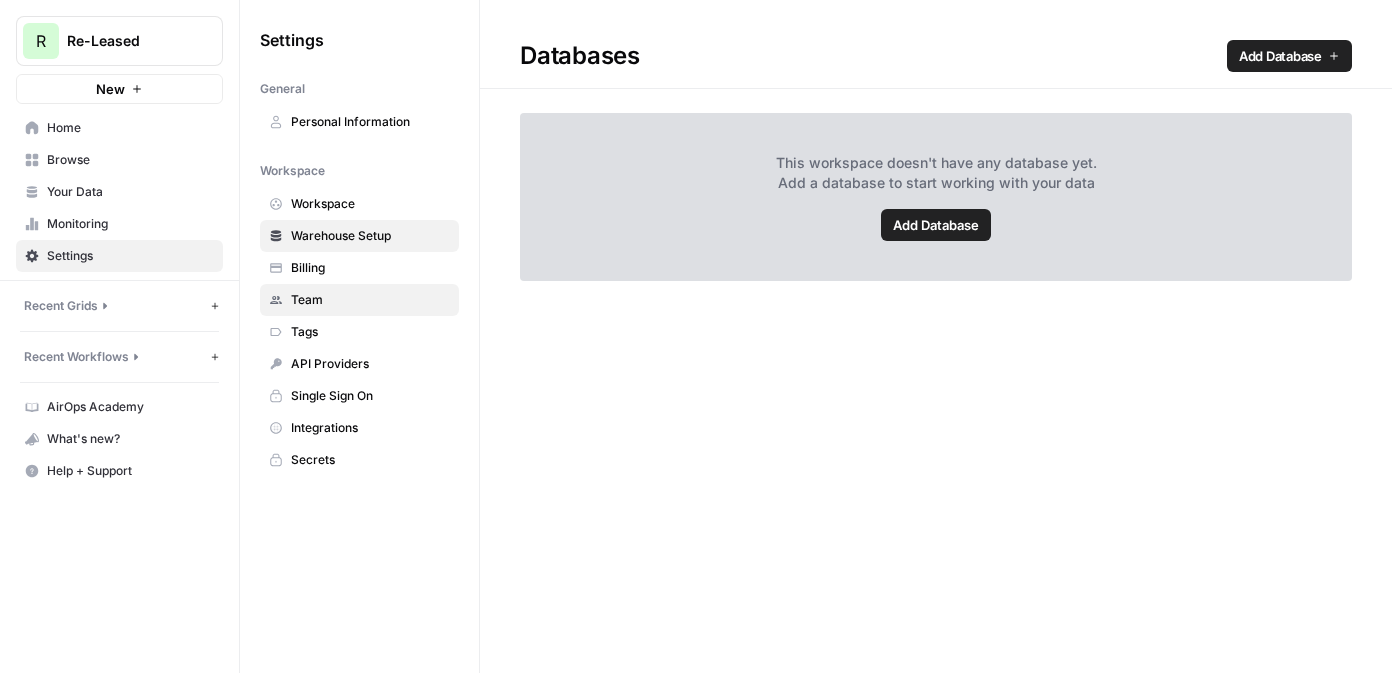 click on "Team" at bounding box center [370, 300] 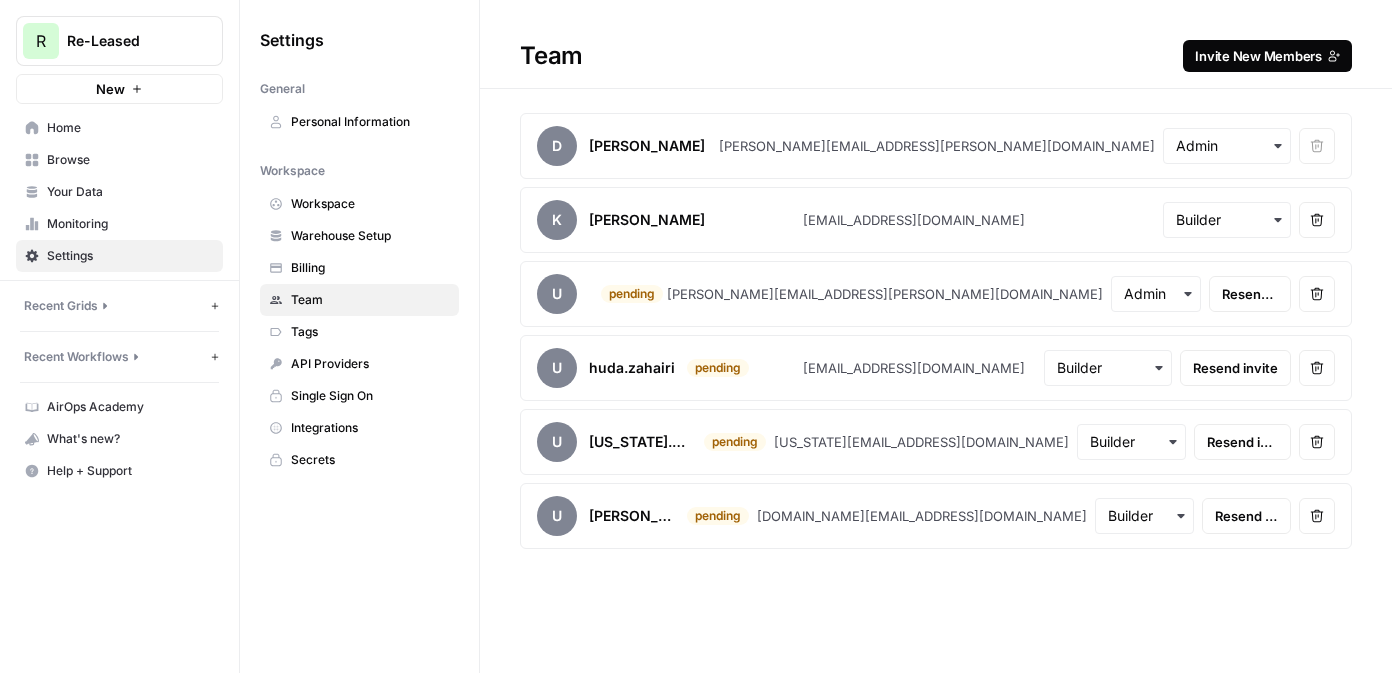 click on "Invite New Members" at bounding box center (1258, 56) 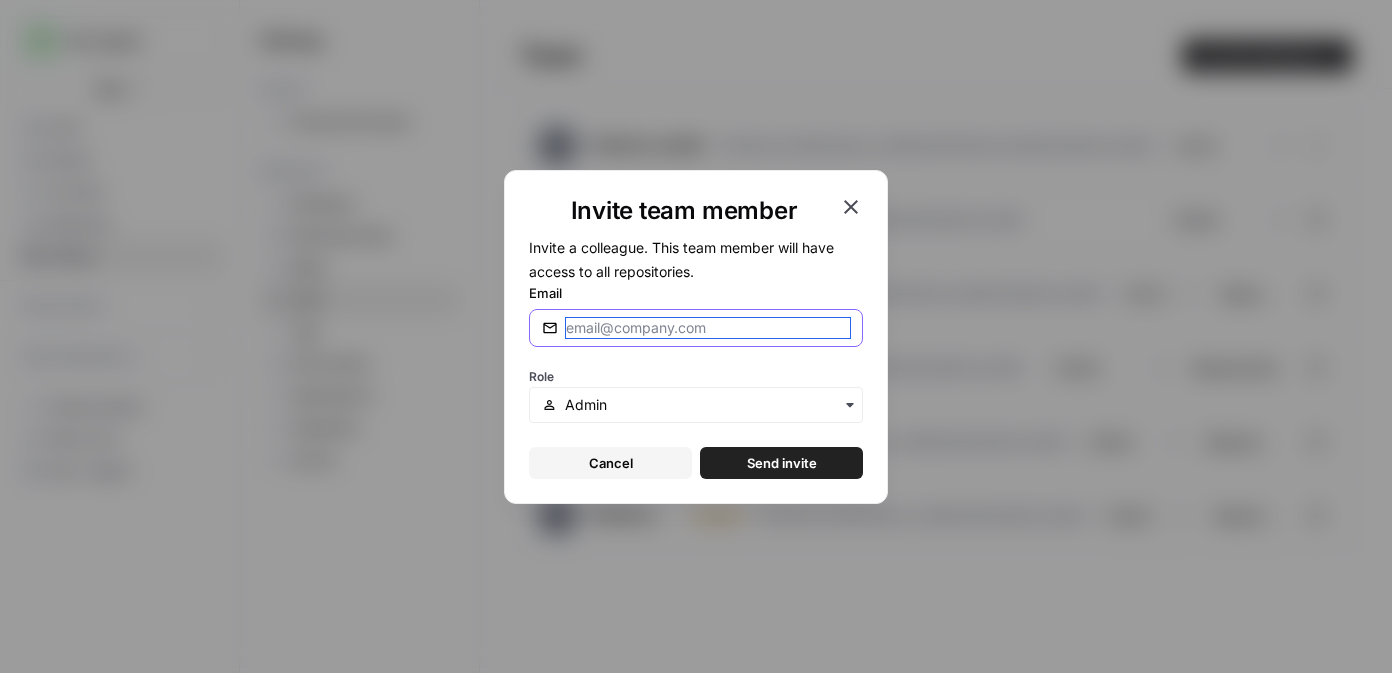 click on "Email" at bounding box center [708, 328] 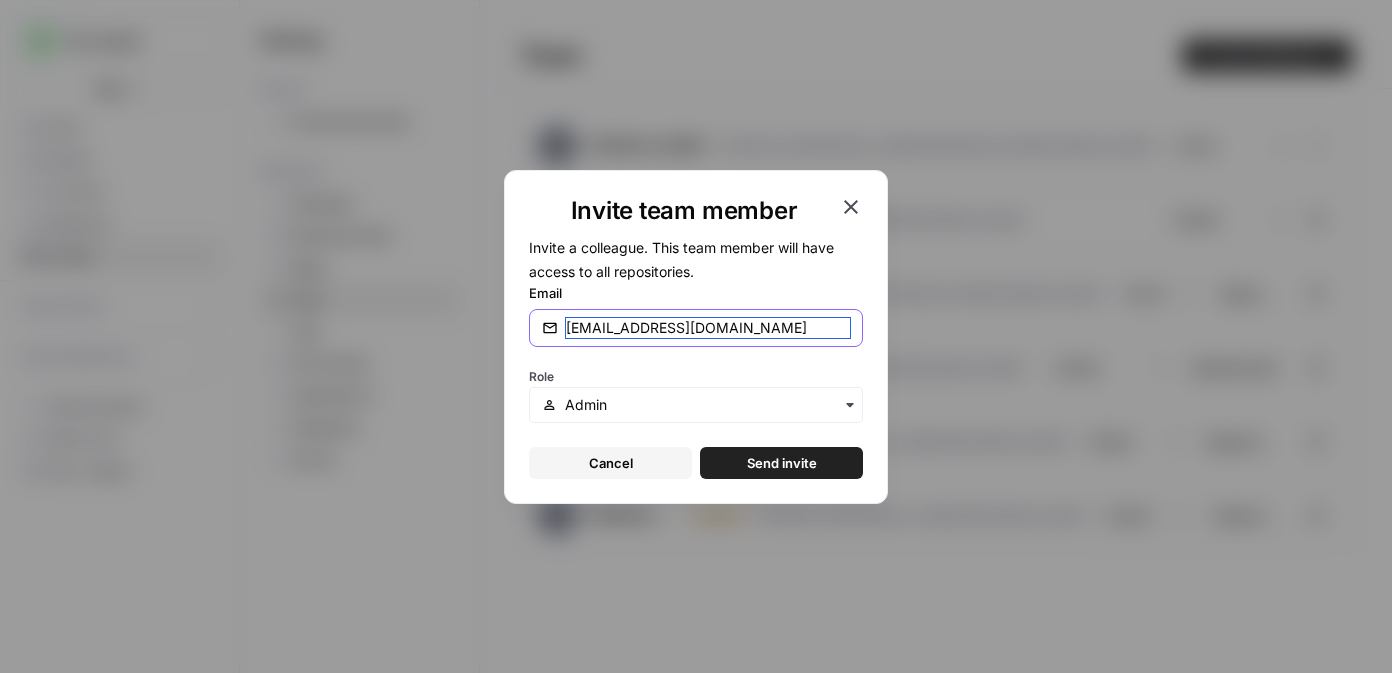 type on "[EMAIL_ADDRESS][DOMAIN_NAME]" 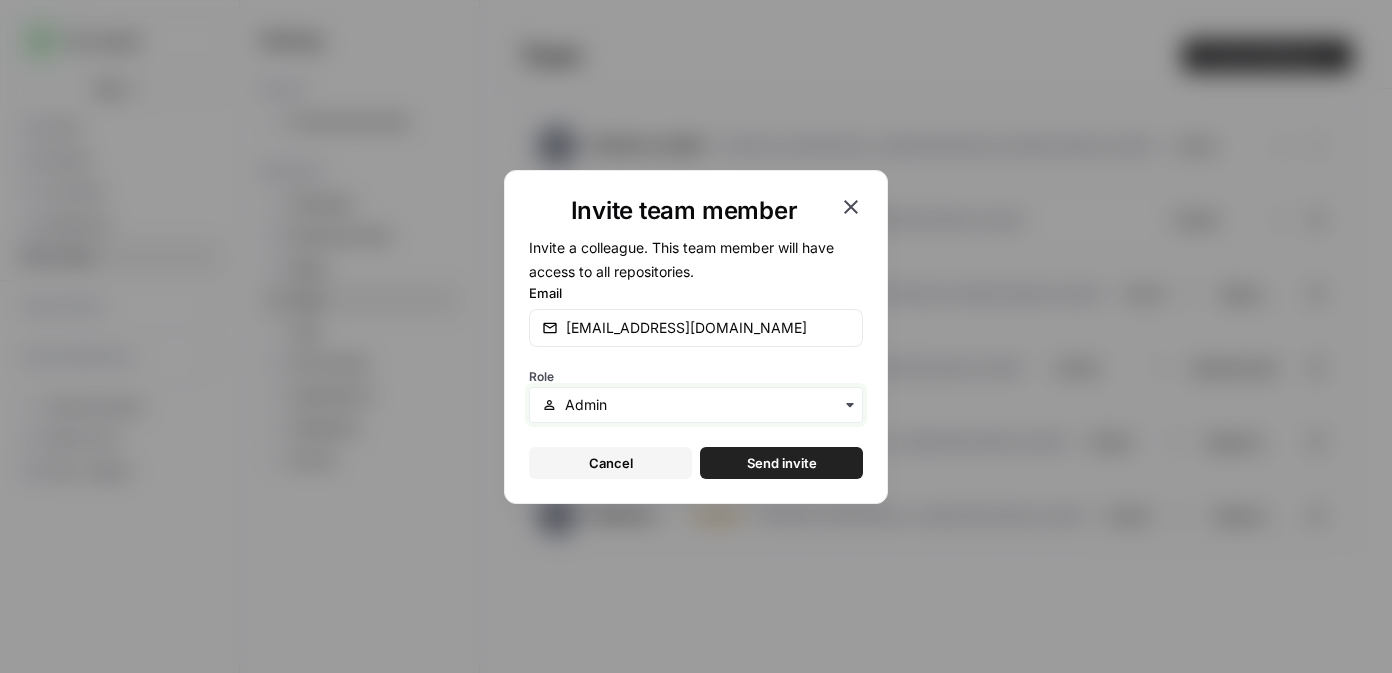 click at bounding box center (707, 405) 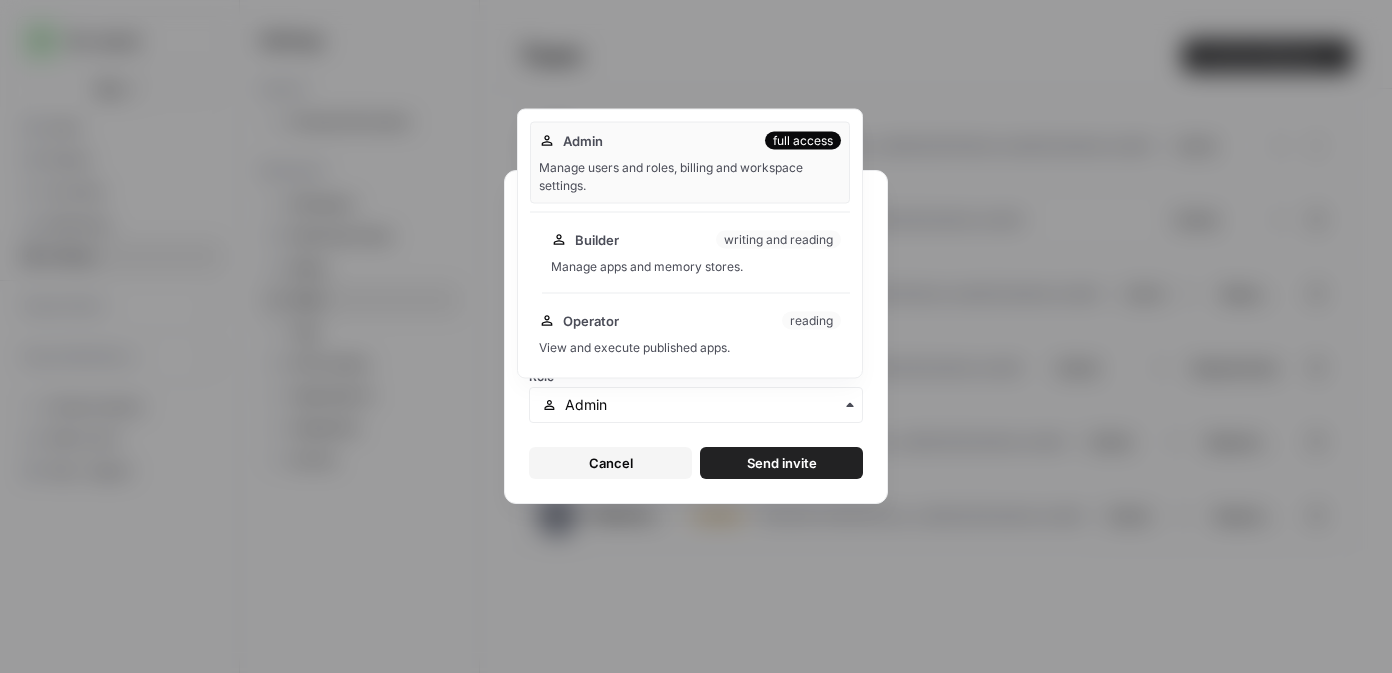 click on "Builder writing and reading Manage apps and memory stores." at bounding box center (696, 253) 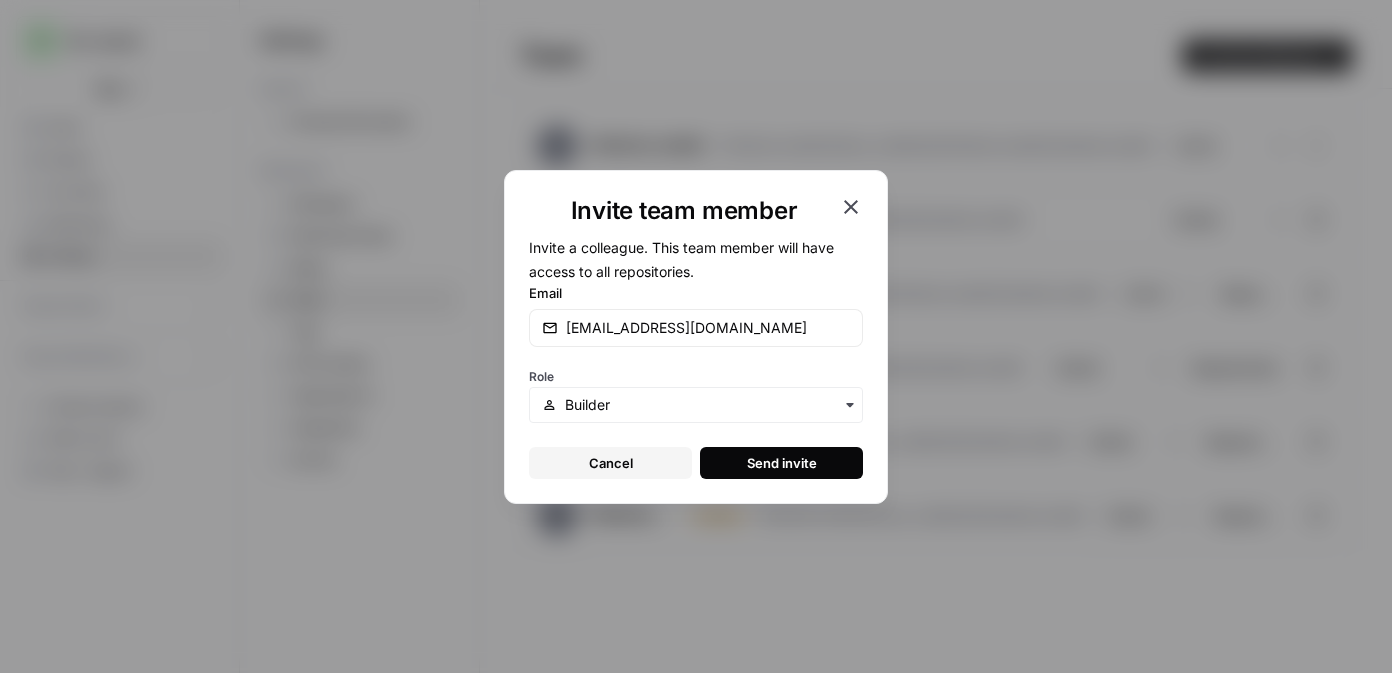 click on "Send invite" at bounding box center (782, 463) 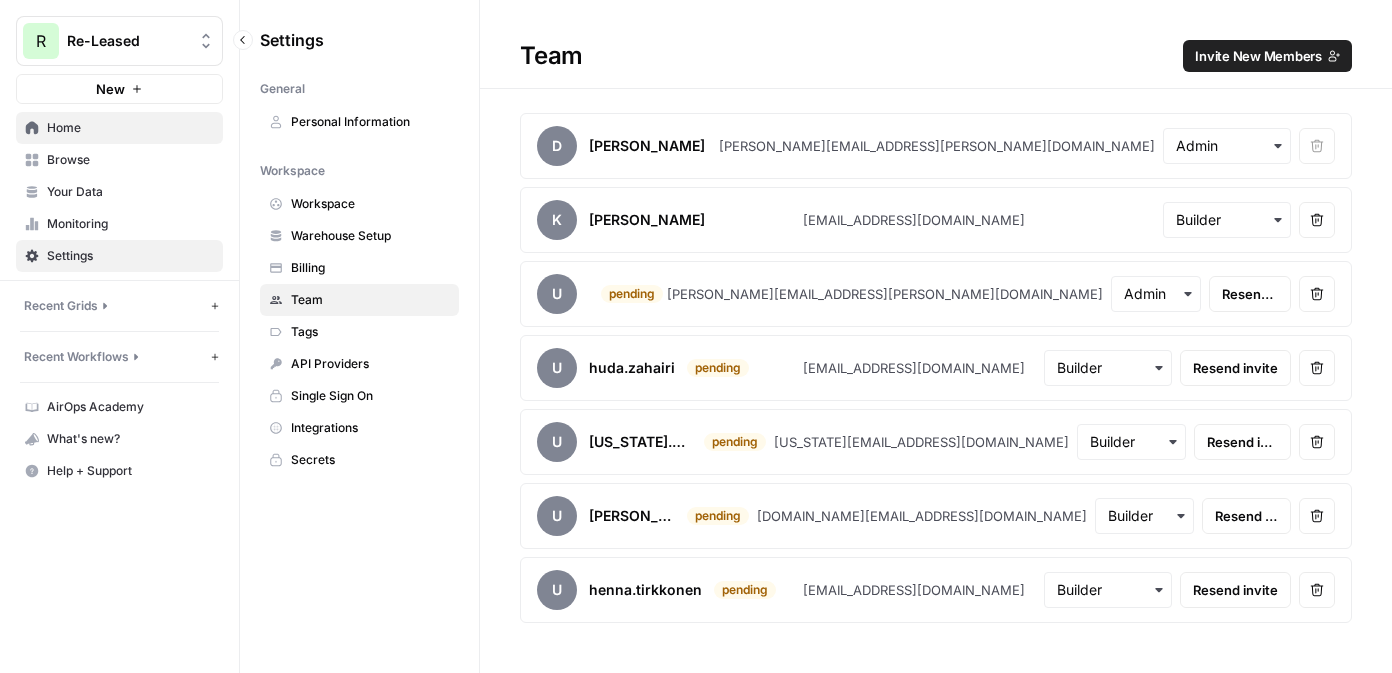 click on "Home" at bounding box center [130, 128] 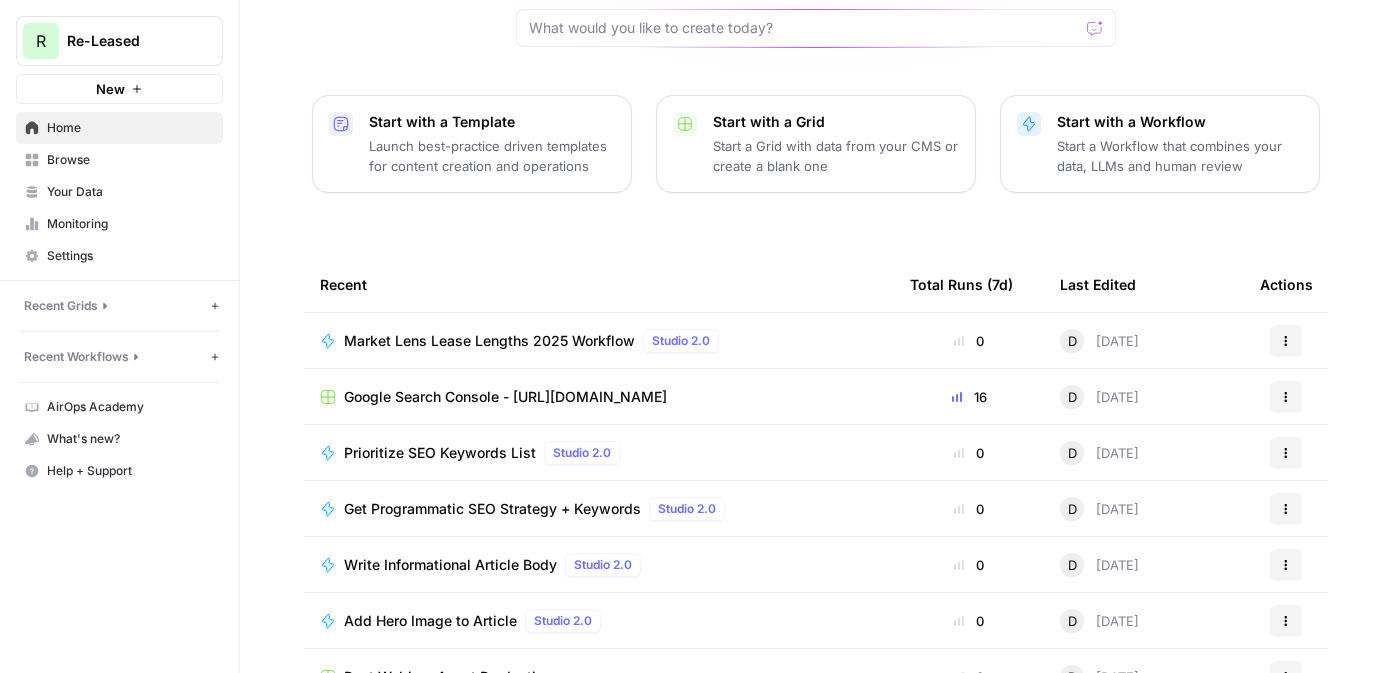 scroll, scrollTop: 63, scrollLeft: 0, axis: vertical 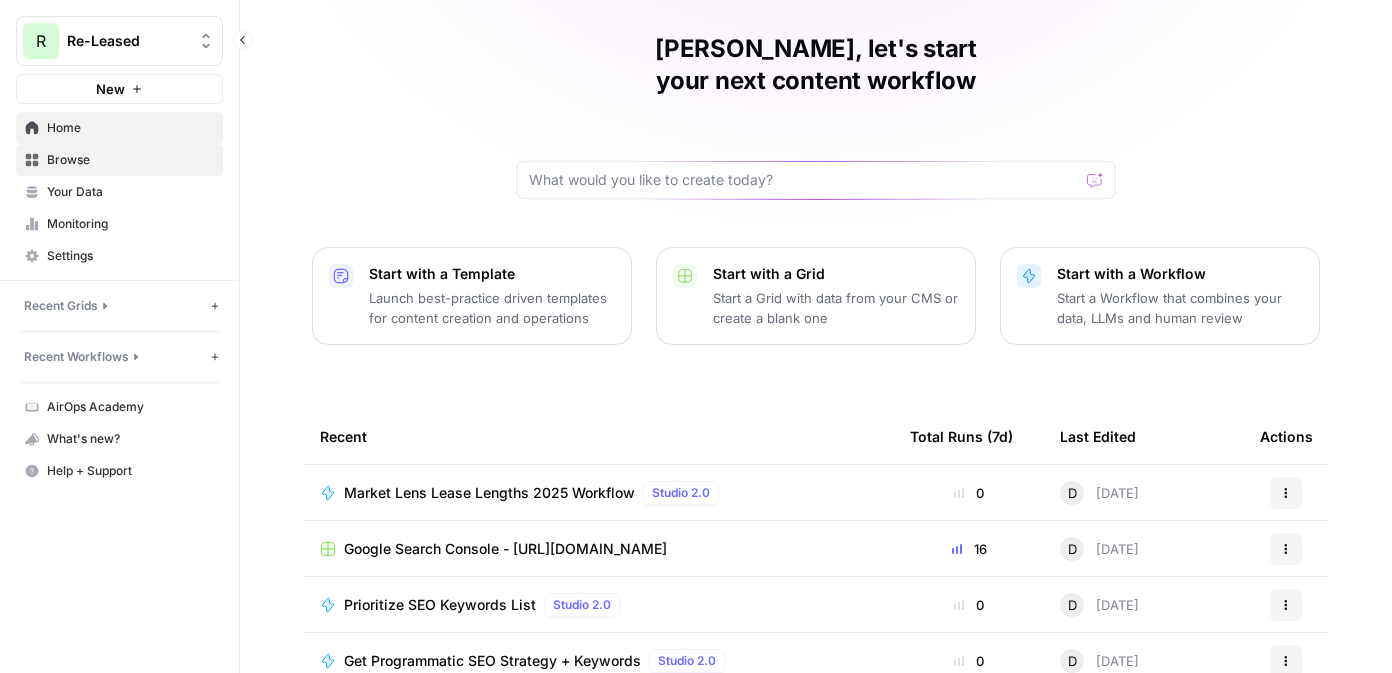 click on "Browse" at bounding box center (130, 160) 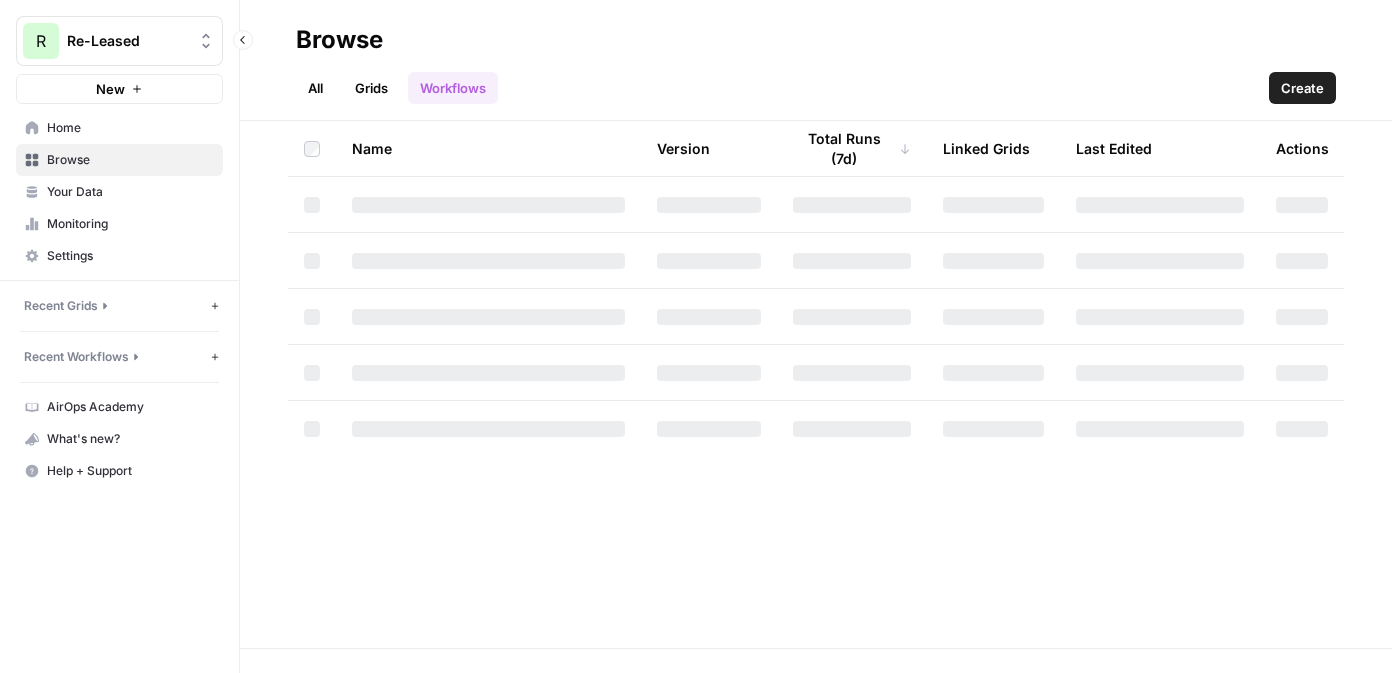 scroll, scrollTop: 0, scrollLeft: 0, axis: both 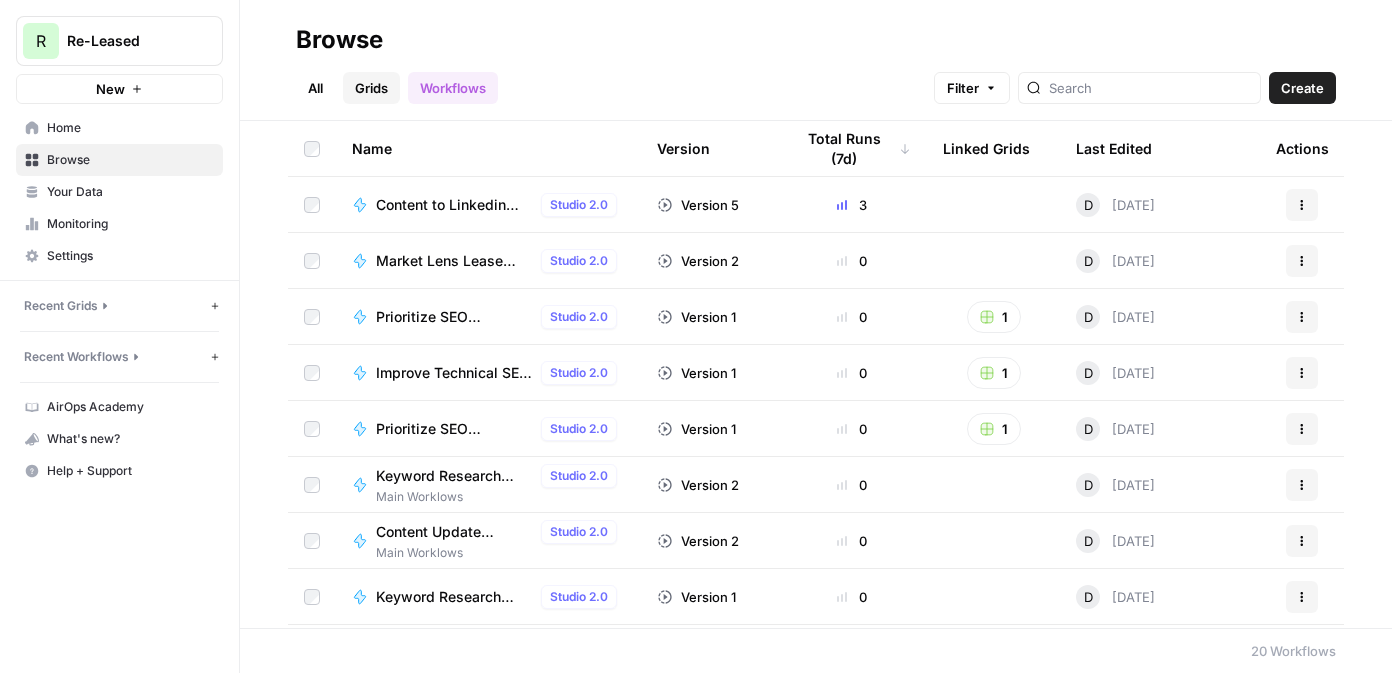 click on "Grids" at bounding box center (371, 88) 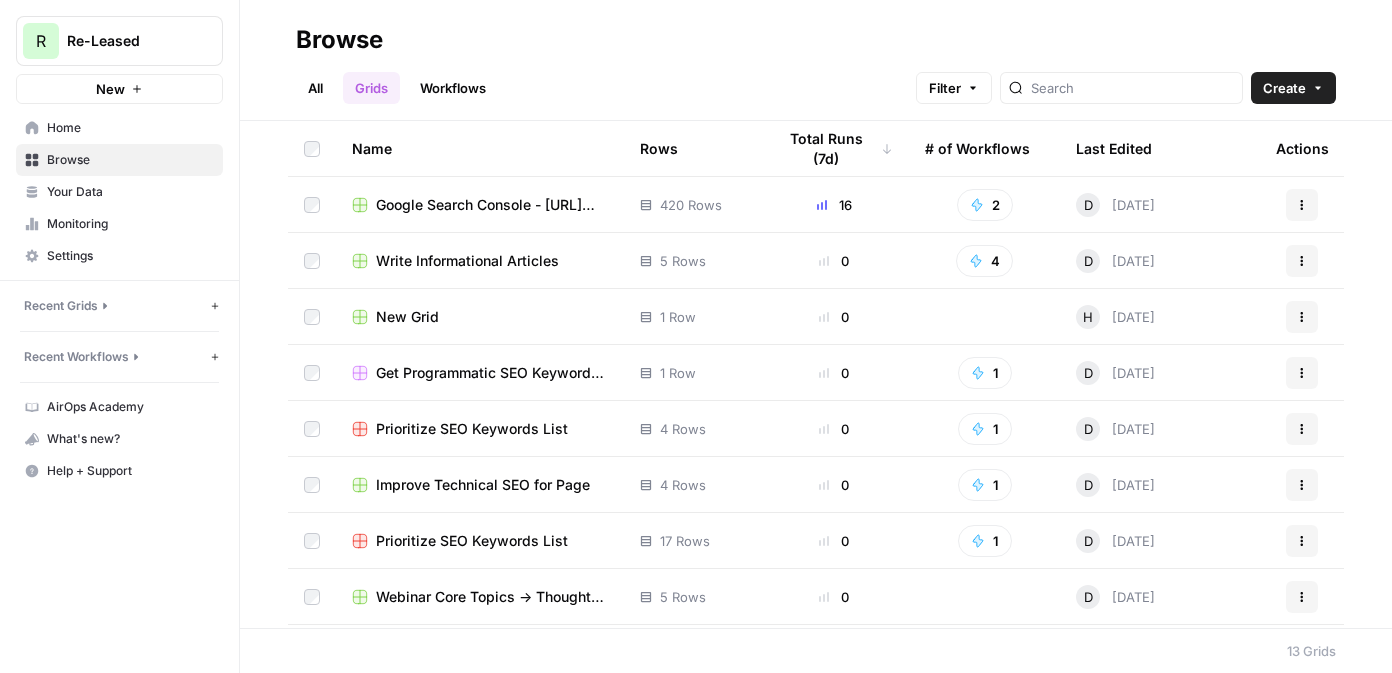 scroll, scrollTop: 277, scrollLeft: 0, axis: vertical 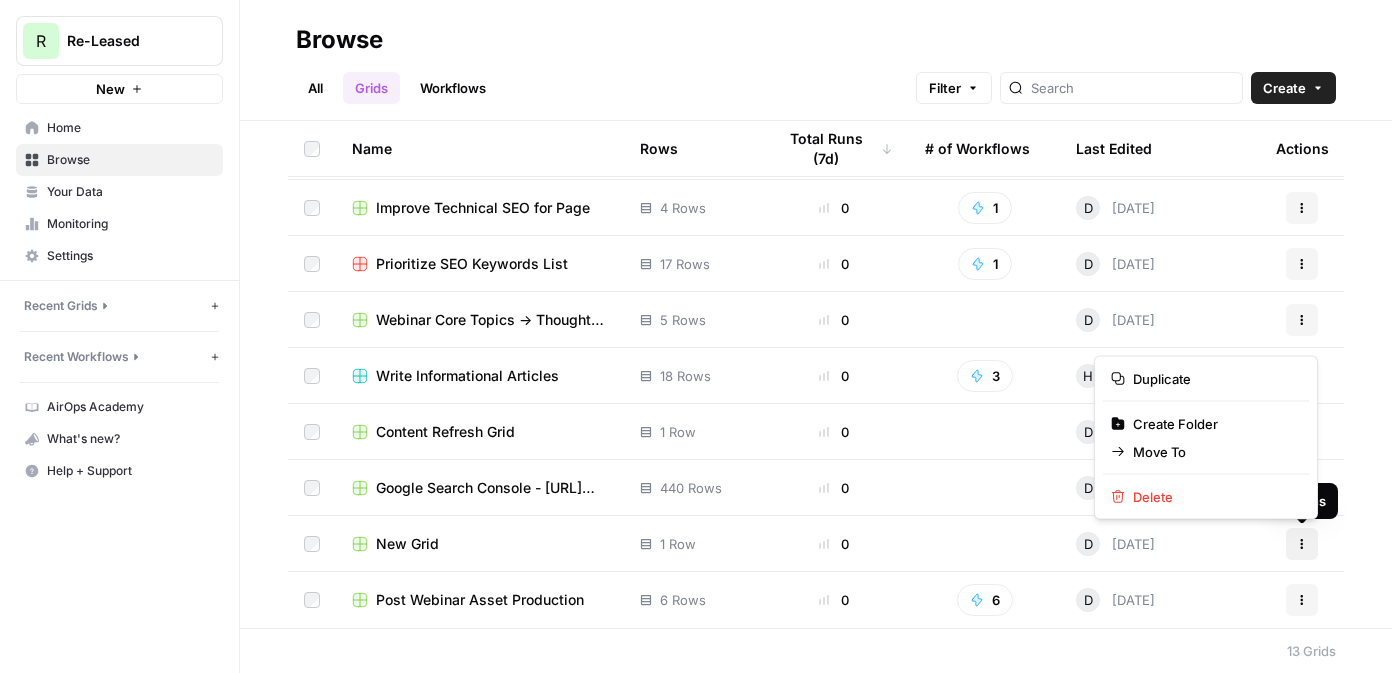 click 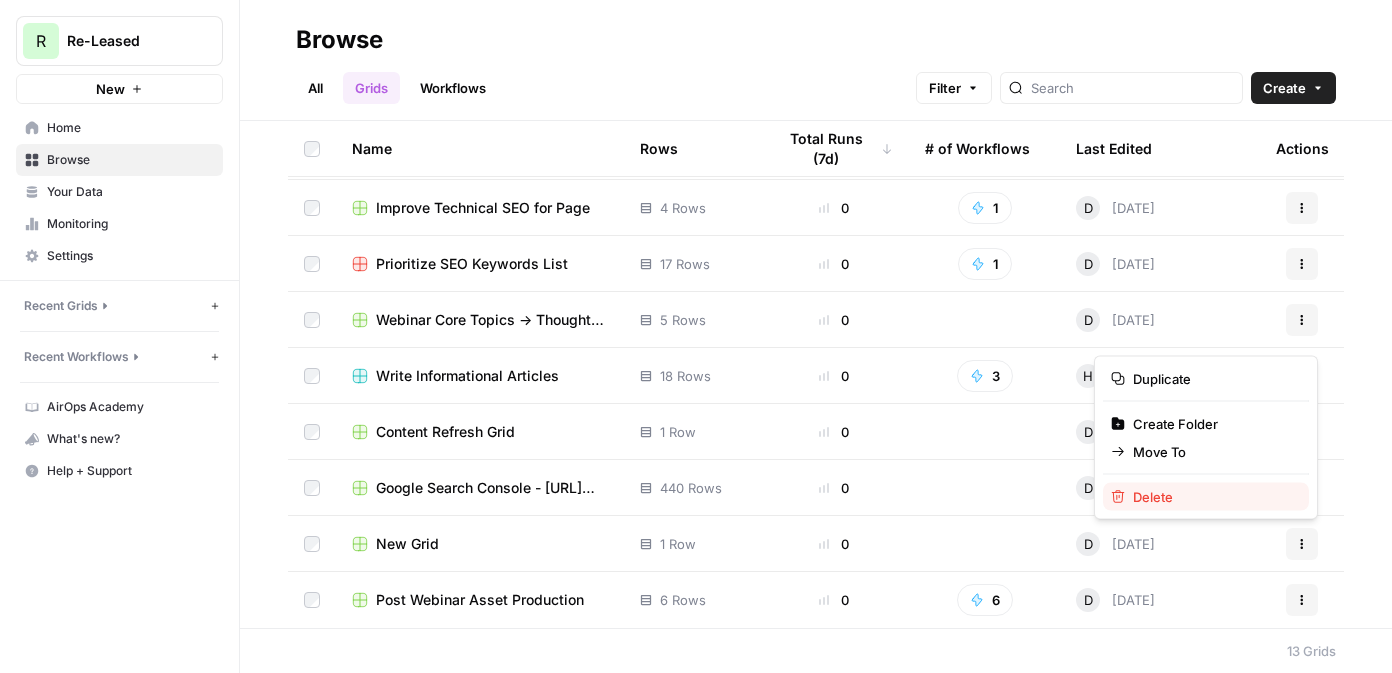 click on "Delete" at bounding box center (1206, 497) 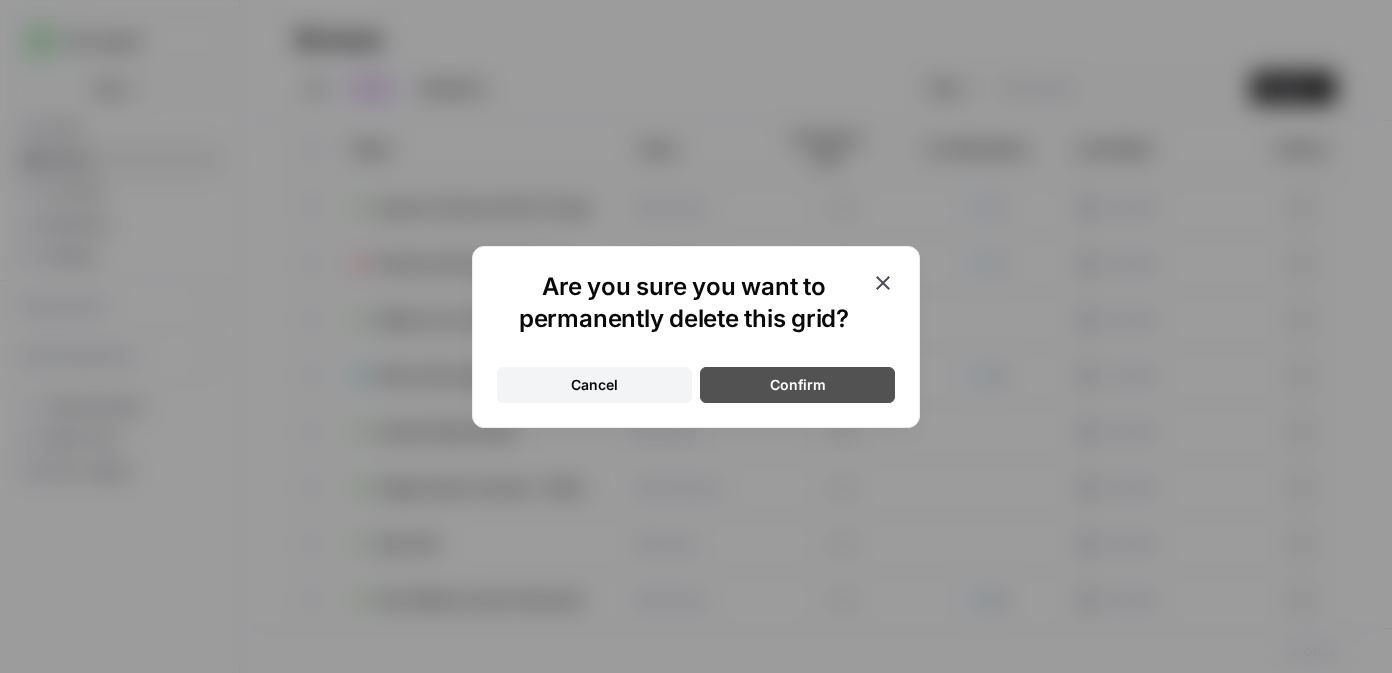 click on "Confirm" at bounding box center [798, 385] 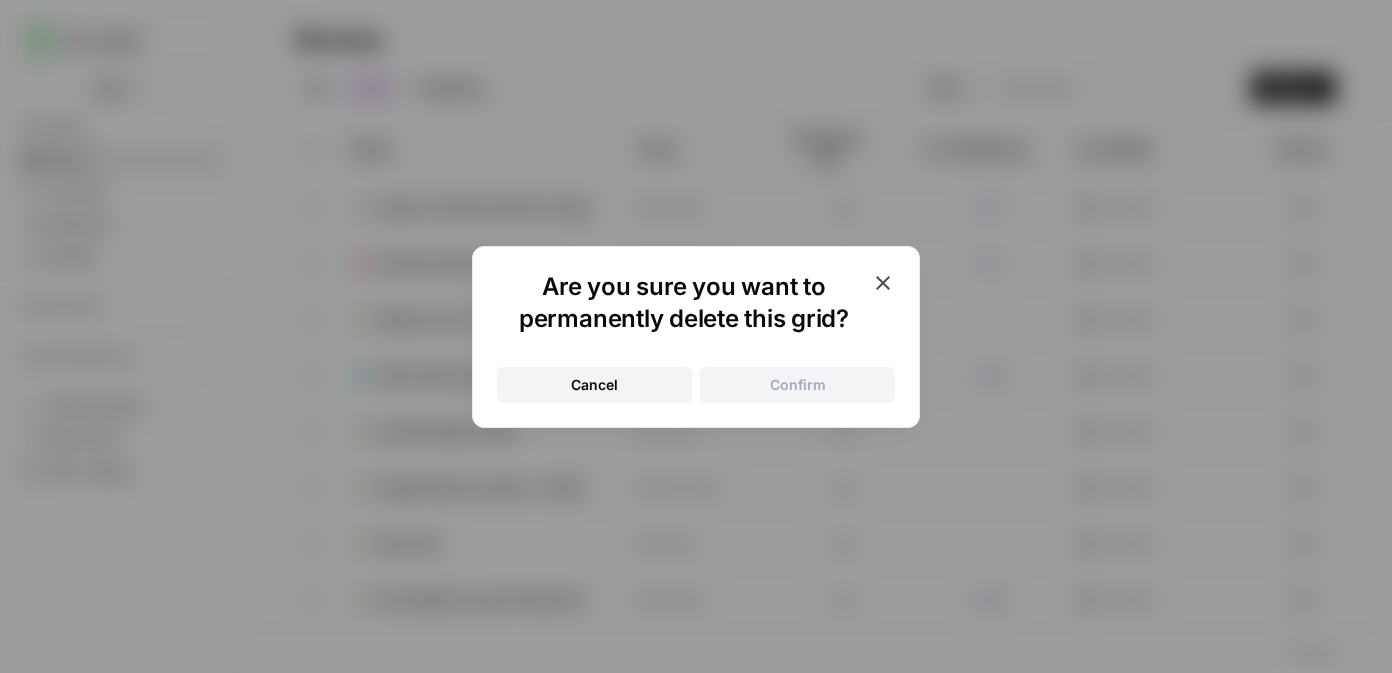 scroll, scrollTop: 221, scrollLeft: 0, axis: vertical 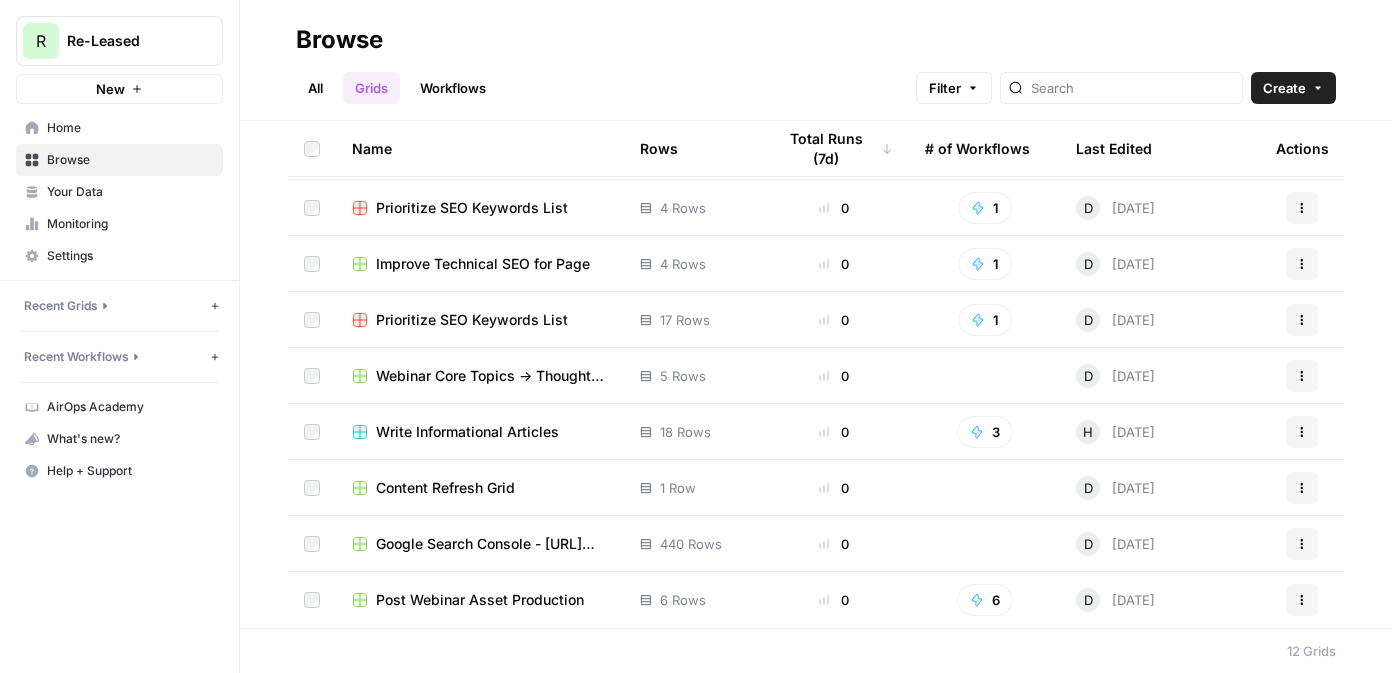 click on "Content Refresh Grid" at bounding box center (445, 488) 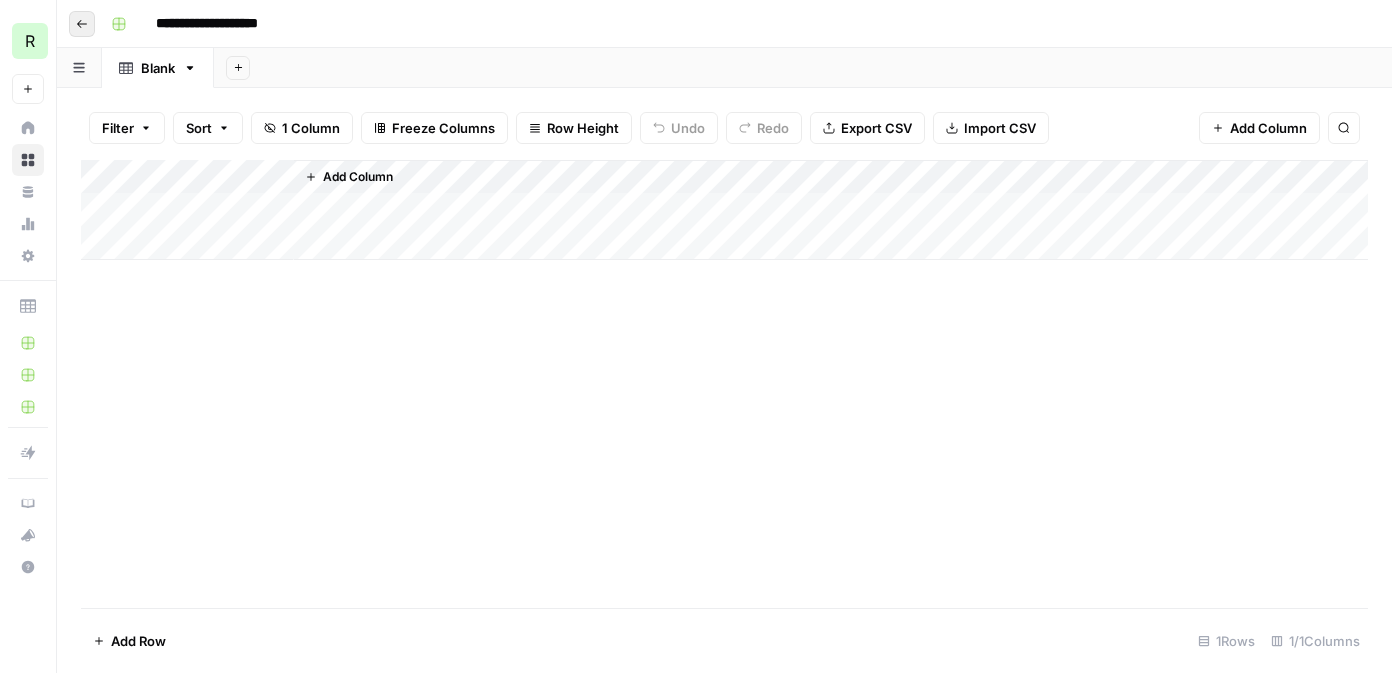 click 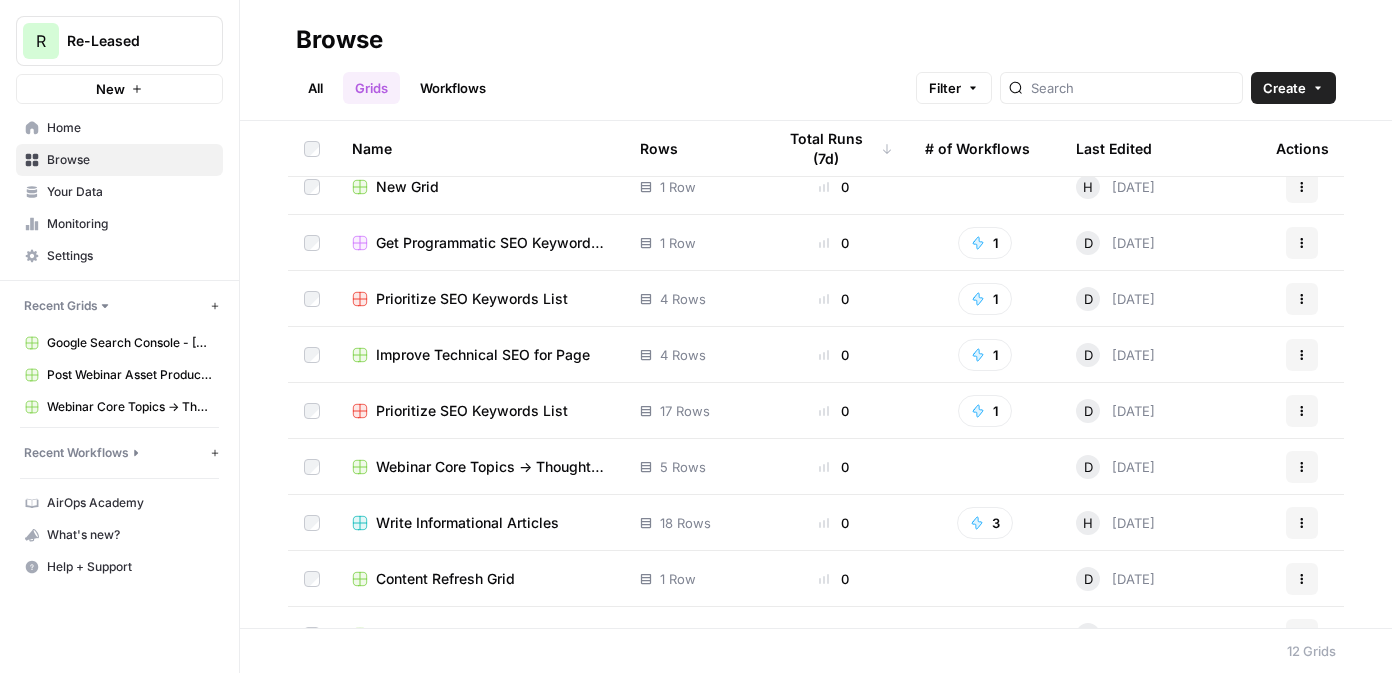 scroll, scrollTop: 221, scrollLeft: 0, axis: vertical 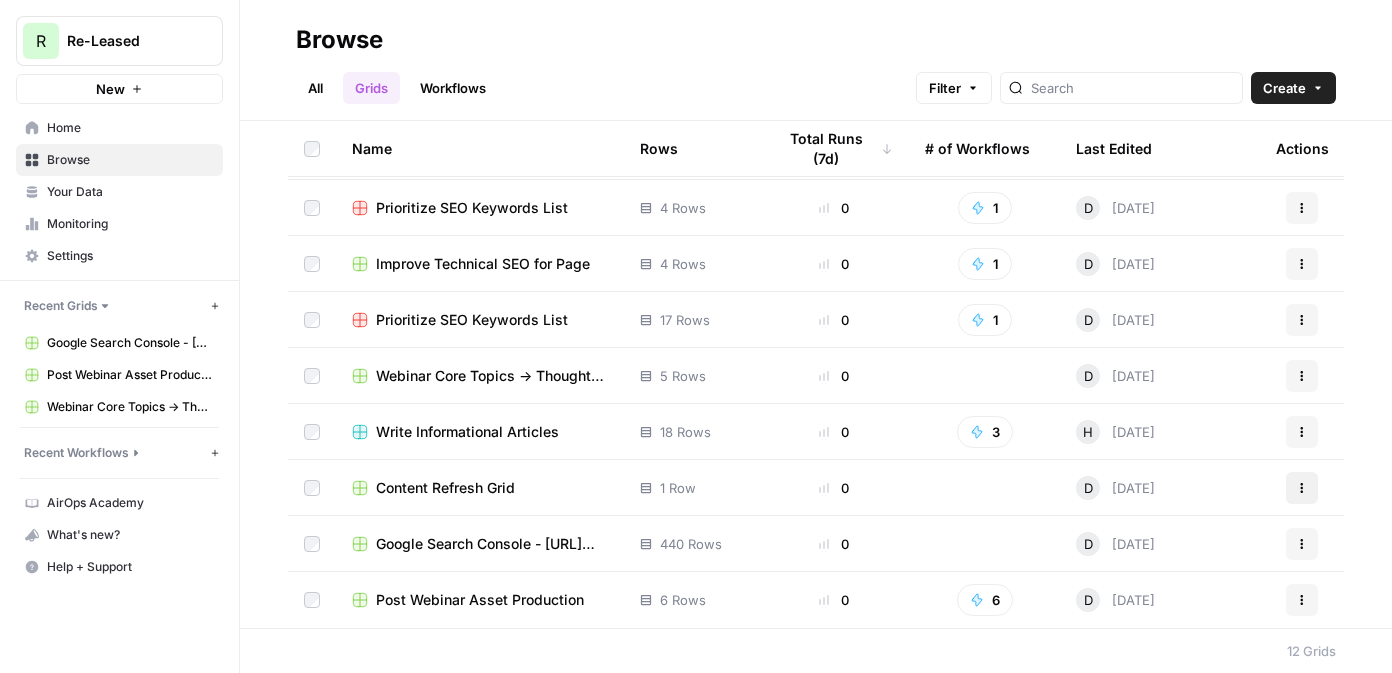 click 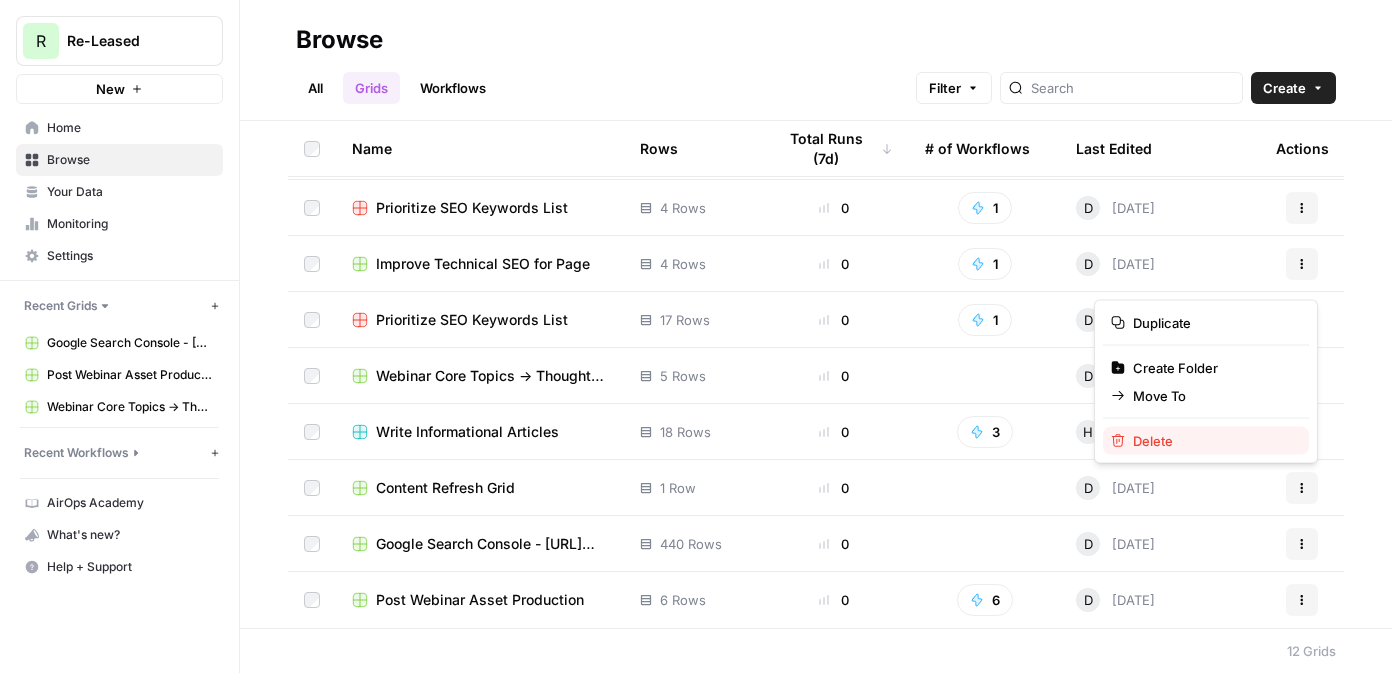 click on "Delete" at bounding box center [1206, 441] 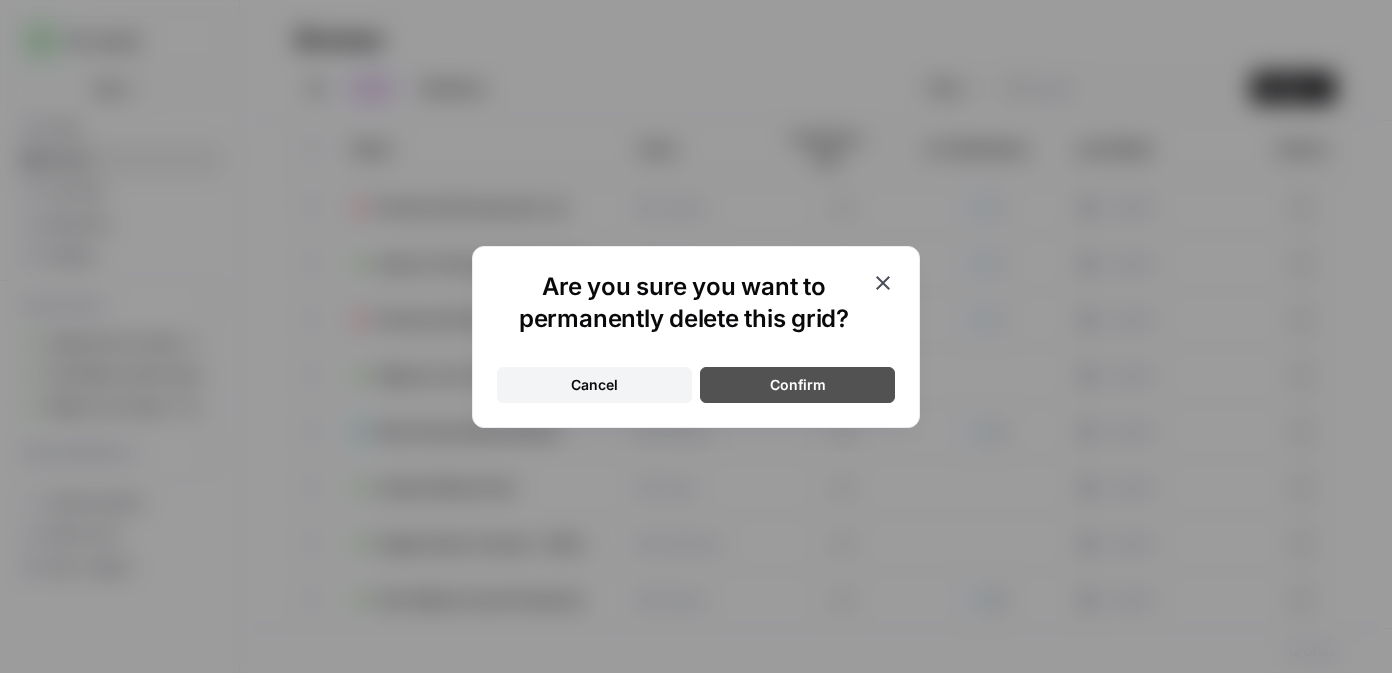 click on "Confirm" at bounding box center (798, 385) 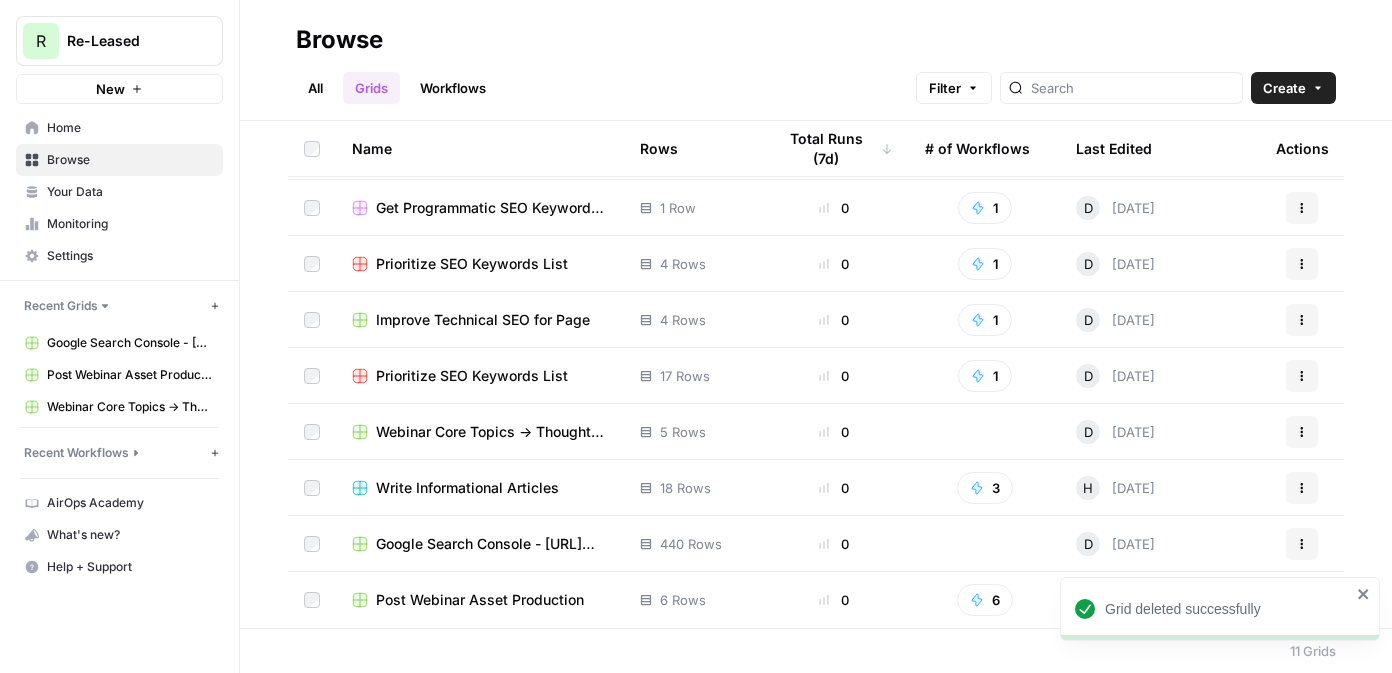 scroll, scrollTop: 165, scrollLeft: 0, axis: vertical 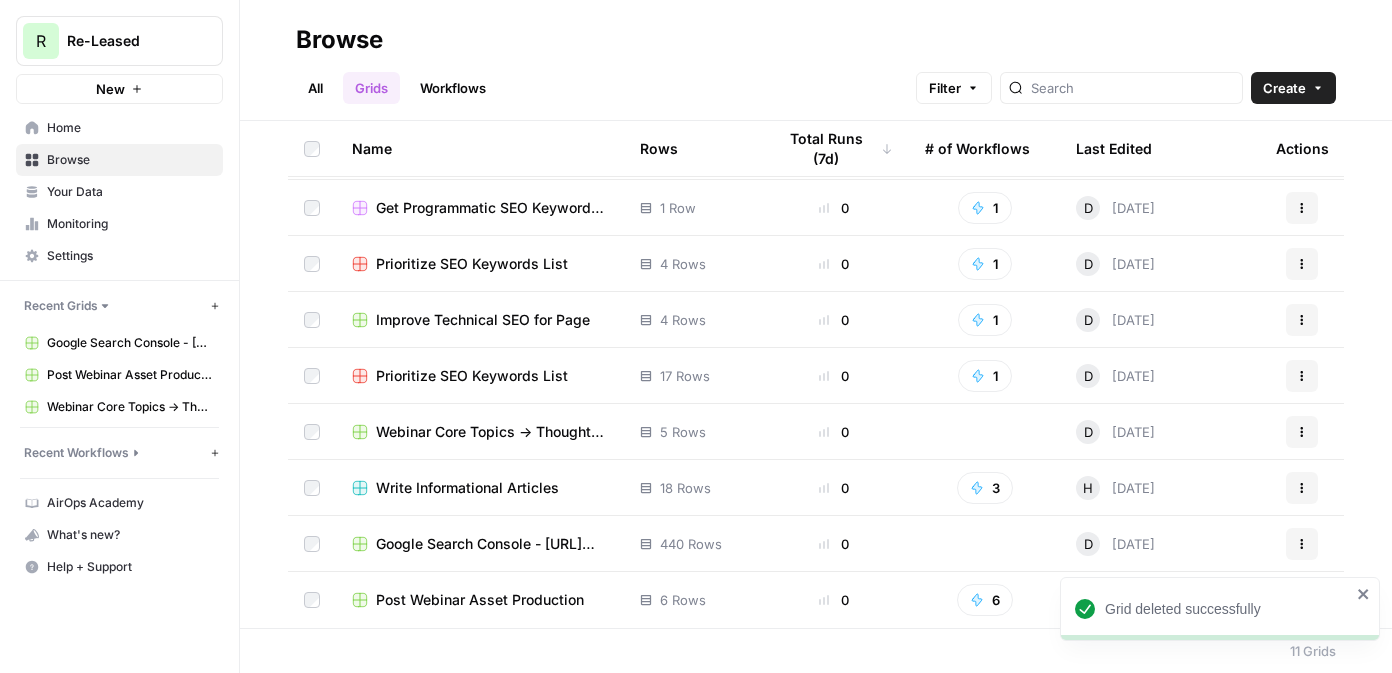 click on "Write Informational Articles" at bounding box center [467, 488] 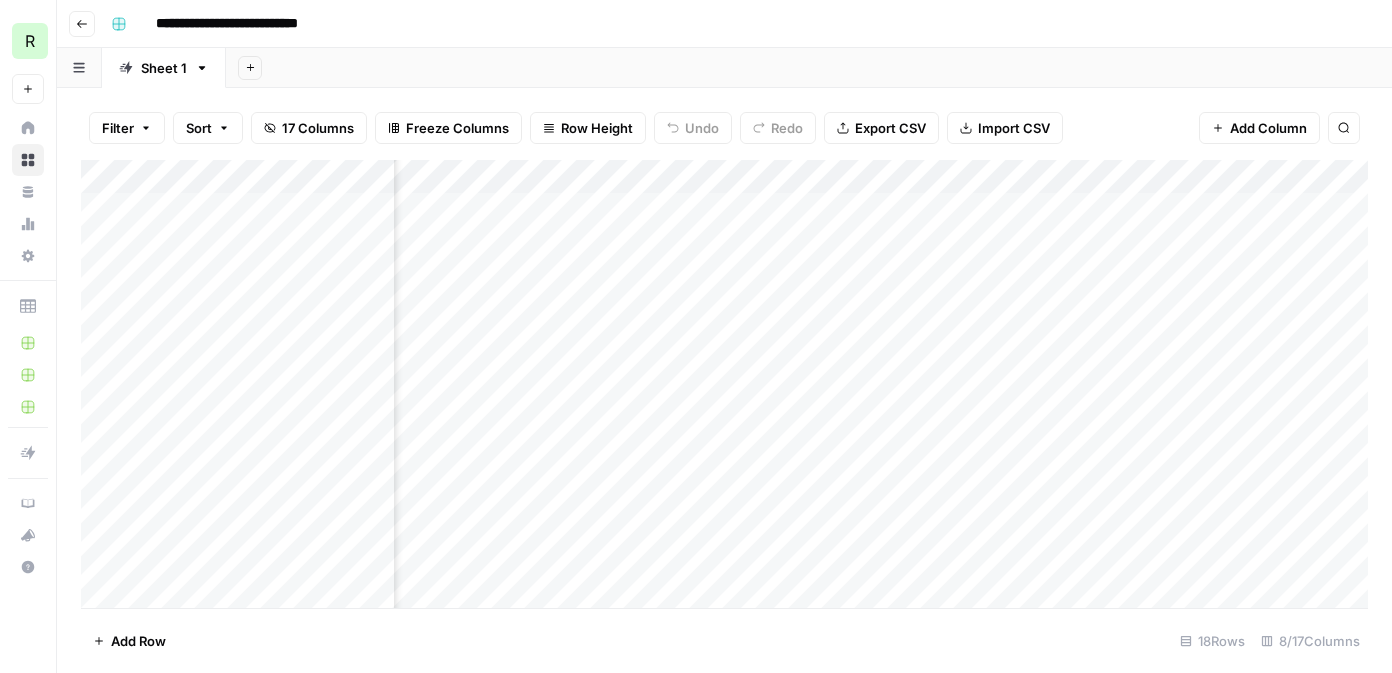 scroll, scrollTop: 0, scrollLeft: 544, axis: horizontal 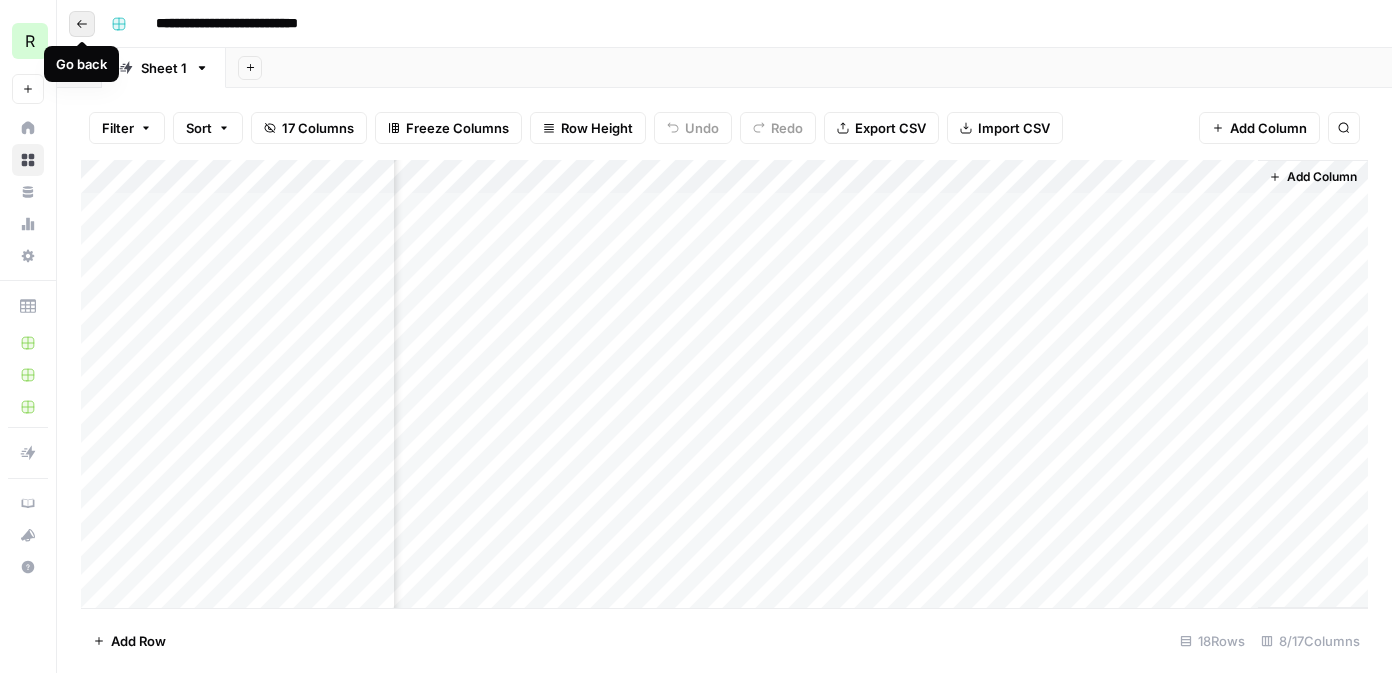 click on "Go back" at bounding box center (82, 24) 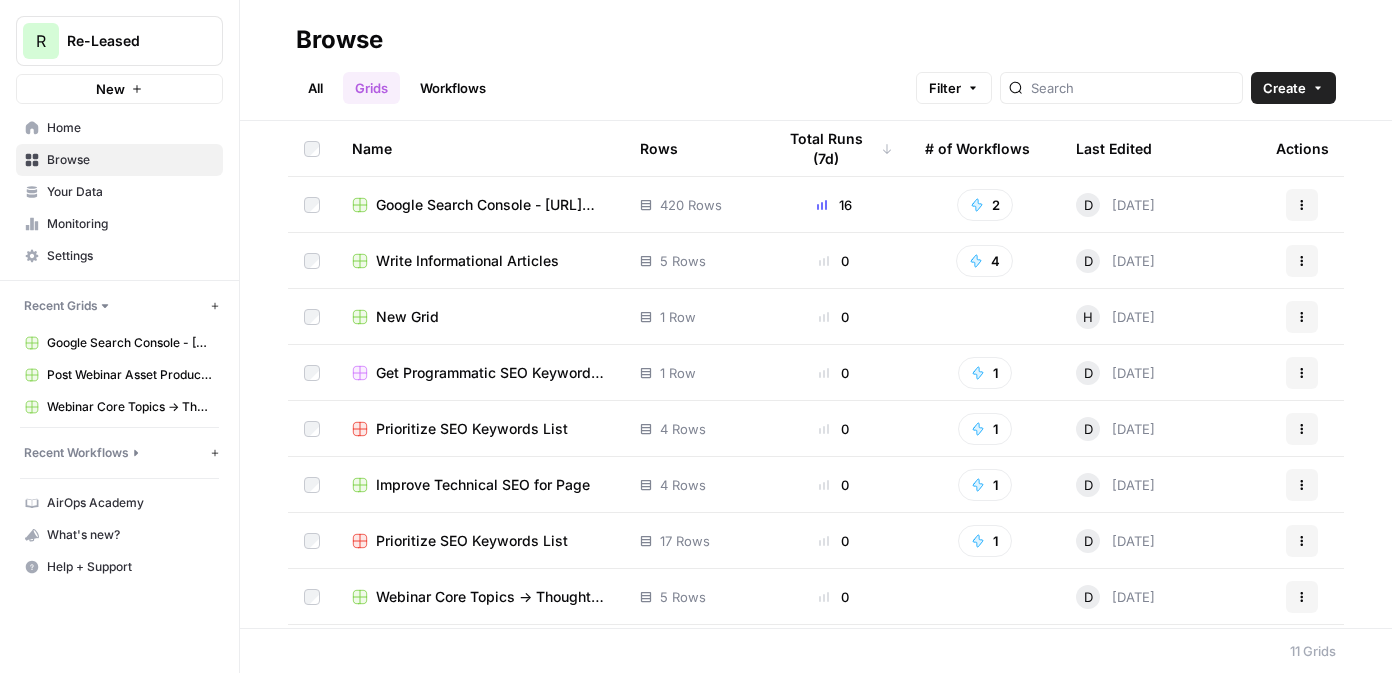 click on "Prioritize SEO Keywords List" at bounding box center [472, 429] 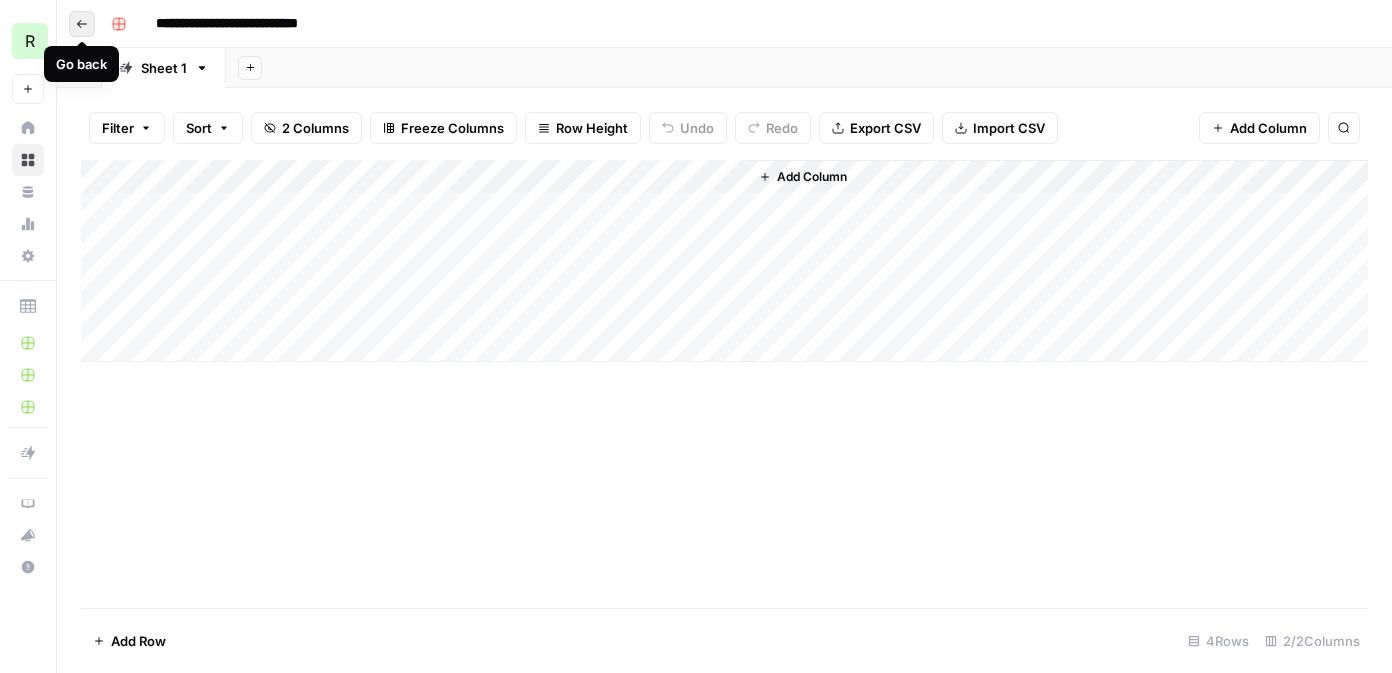 click 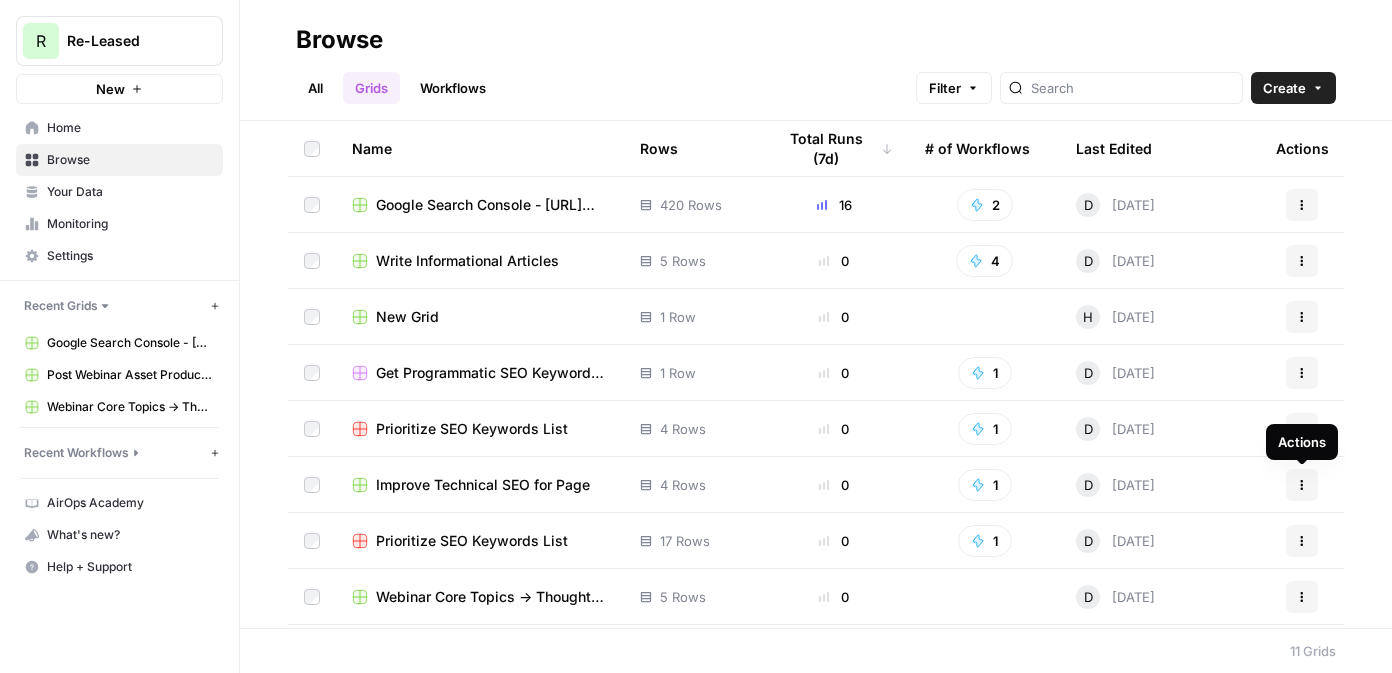 click on "Actions" at bounding box center (1302, 442) 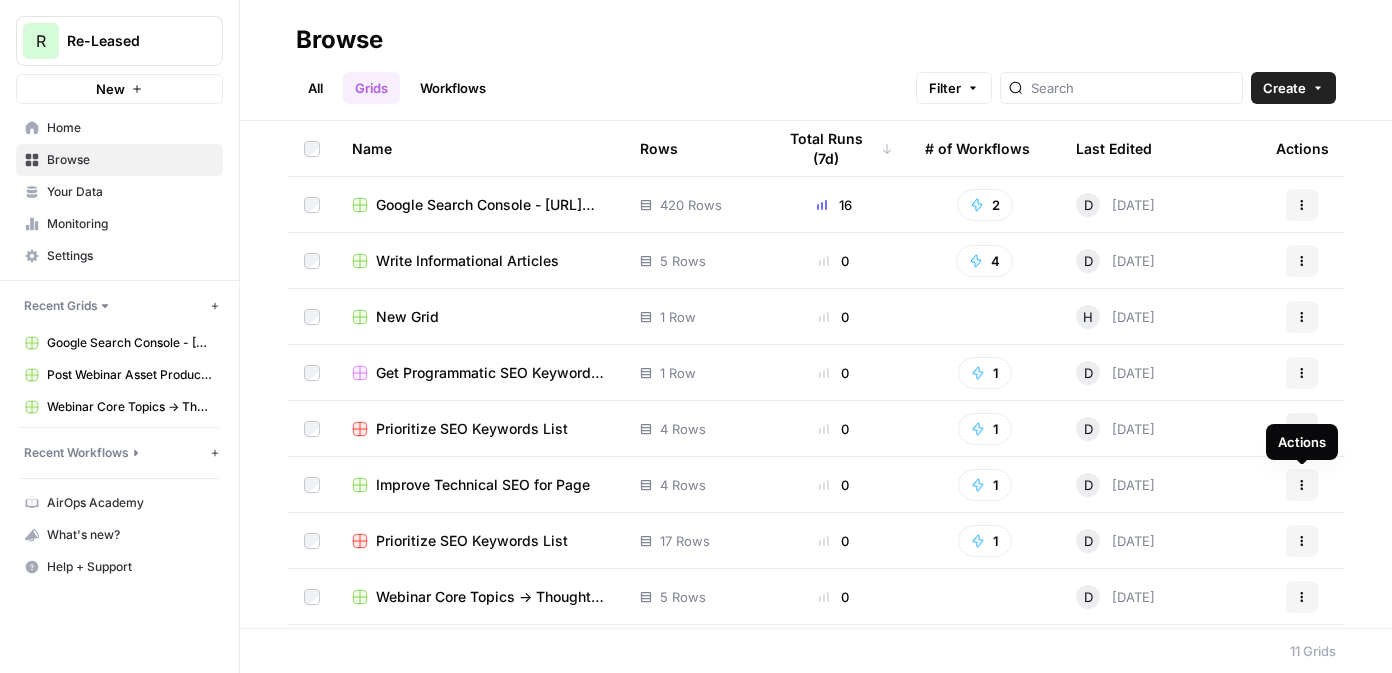 click on "Actions" at bounding box center (1302, 429) 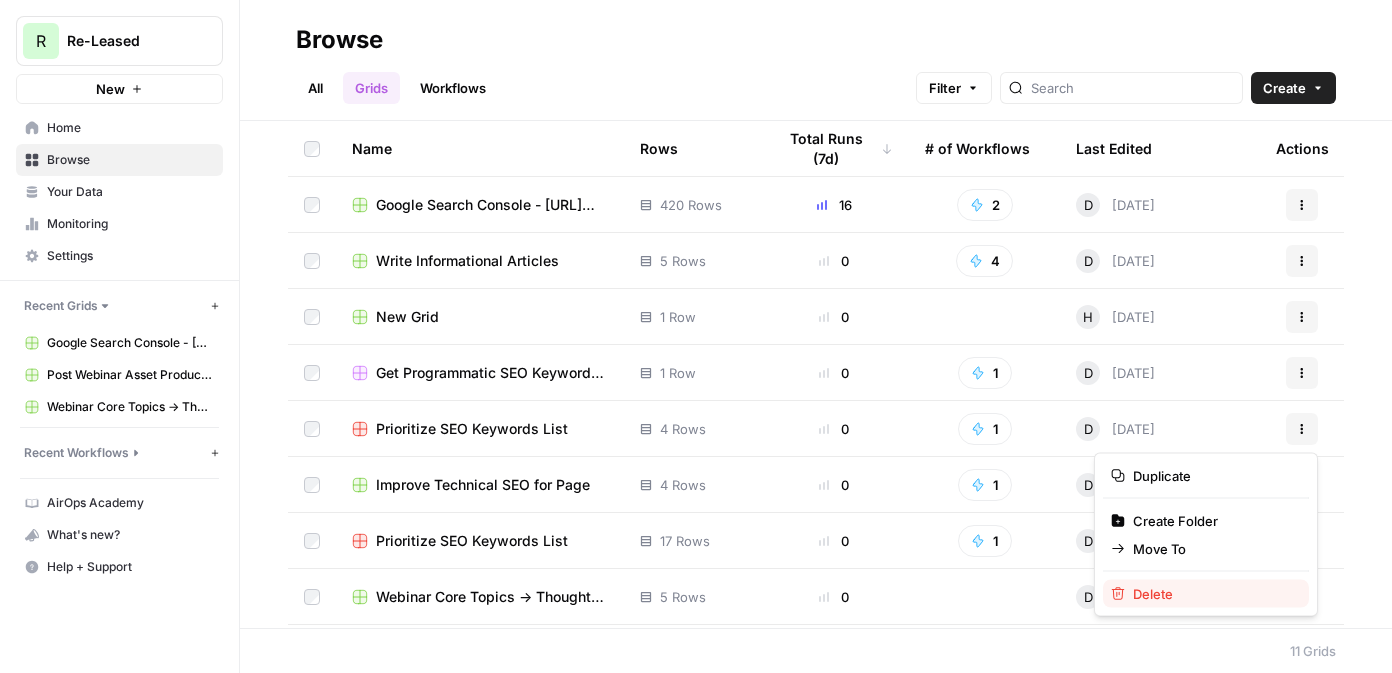 click on "Delete" at bounding box center [1206, 594] 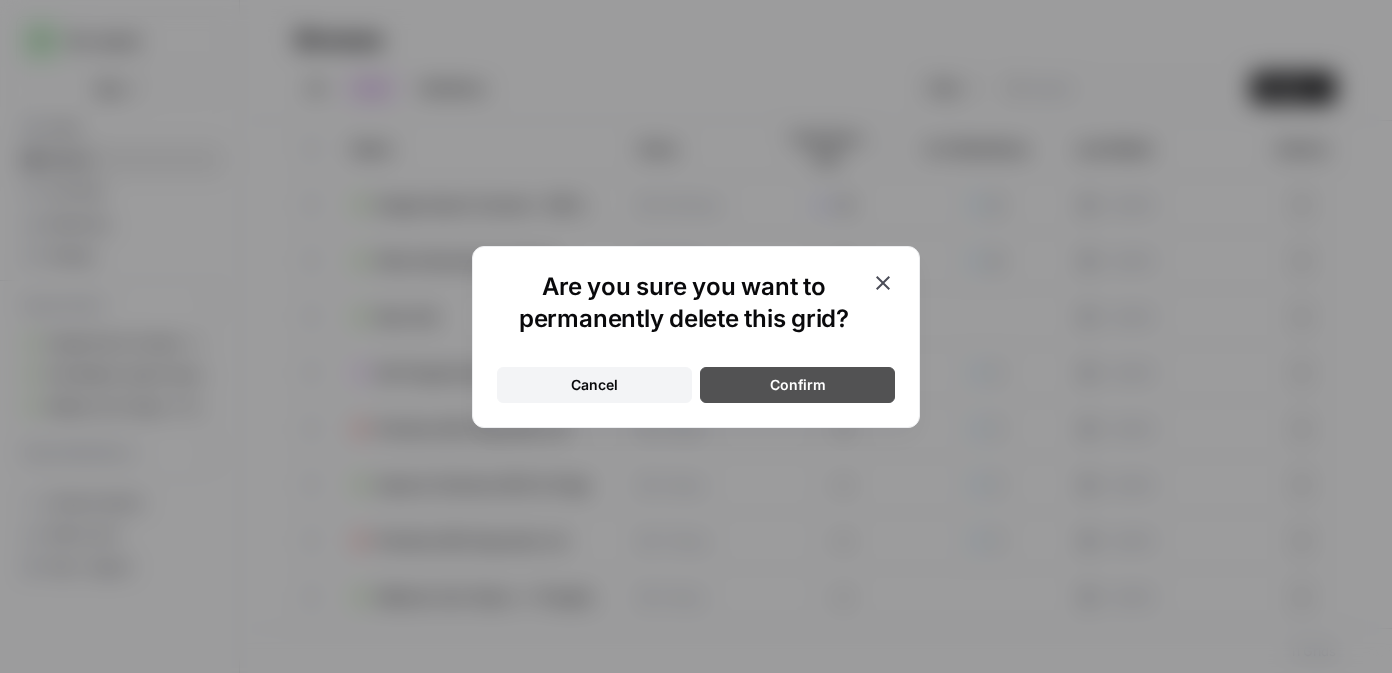 click on "Confirm" at bounding box center [798, 385] 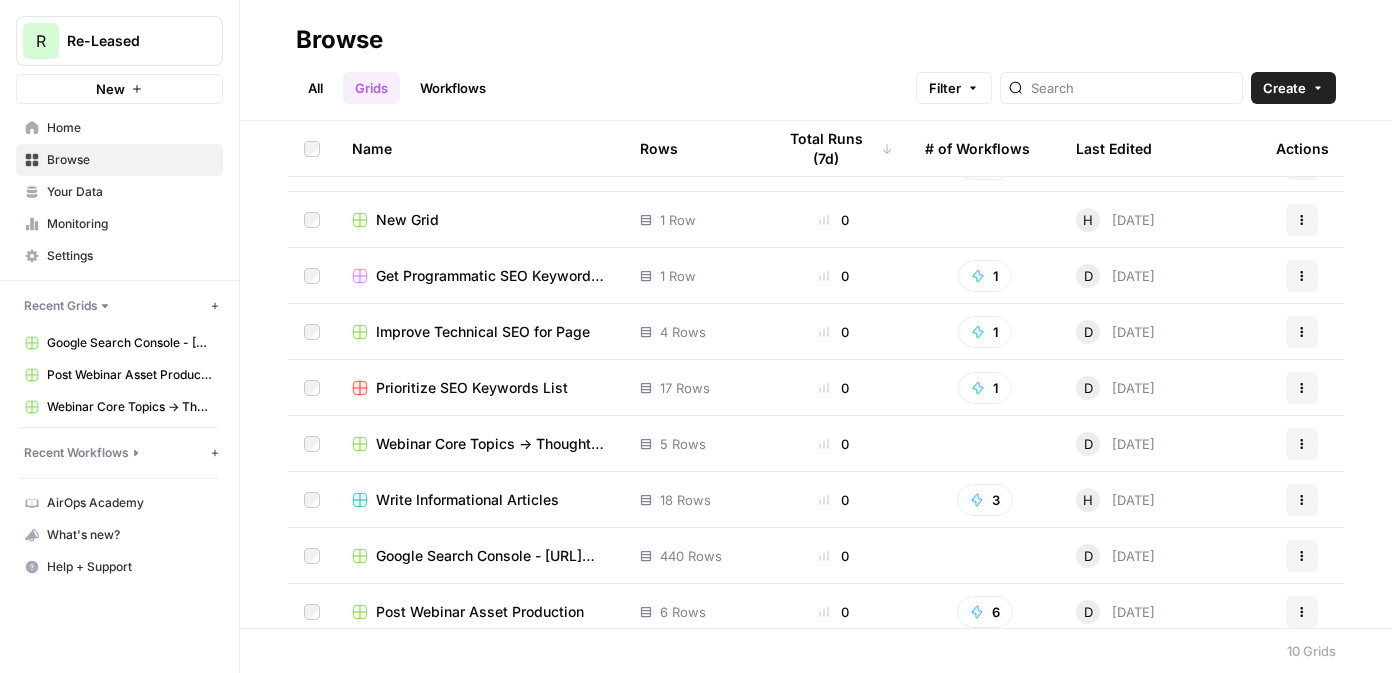 scroll, scrollTop: 94, scrollLeft: 0, axis: vertical 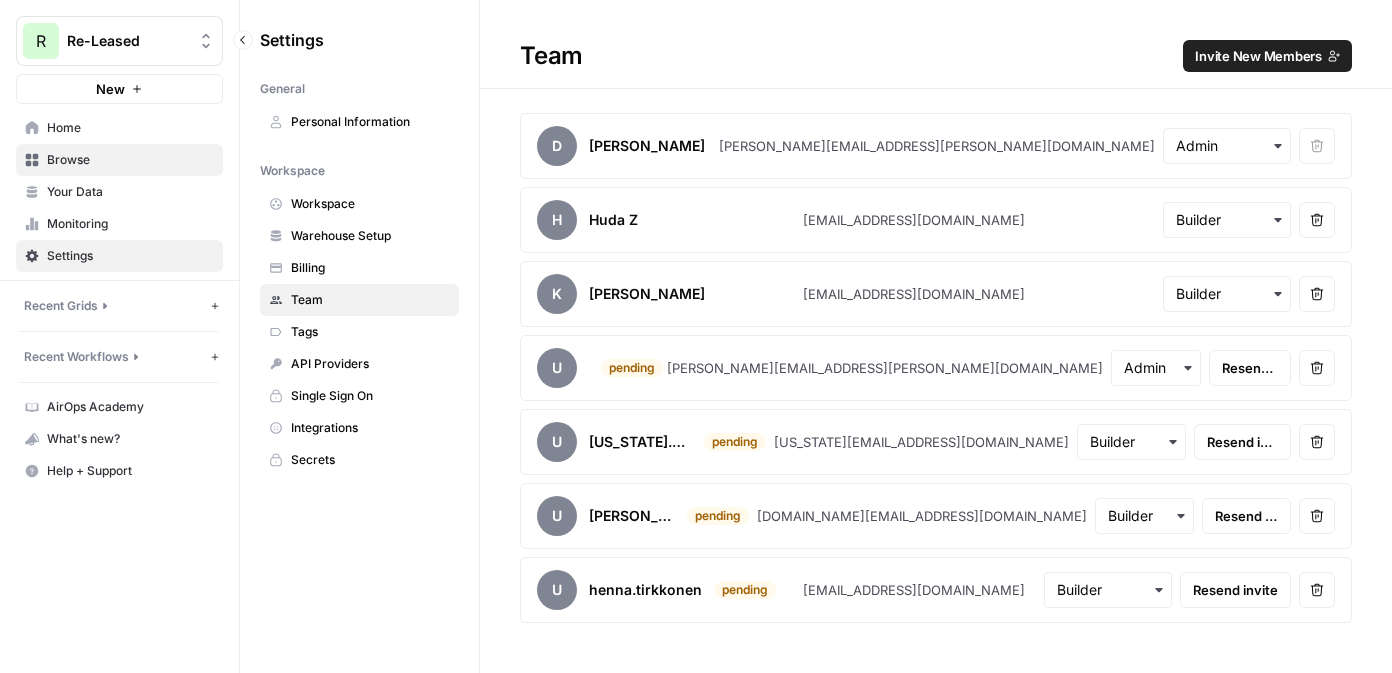 click on "Browse" at bounding box center [130, 160] 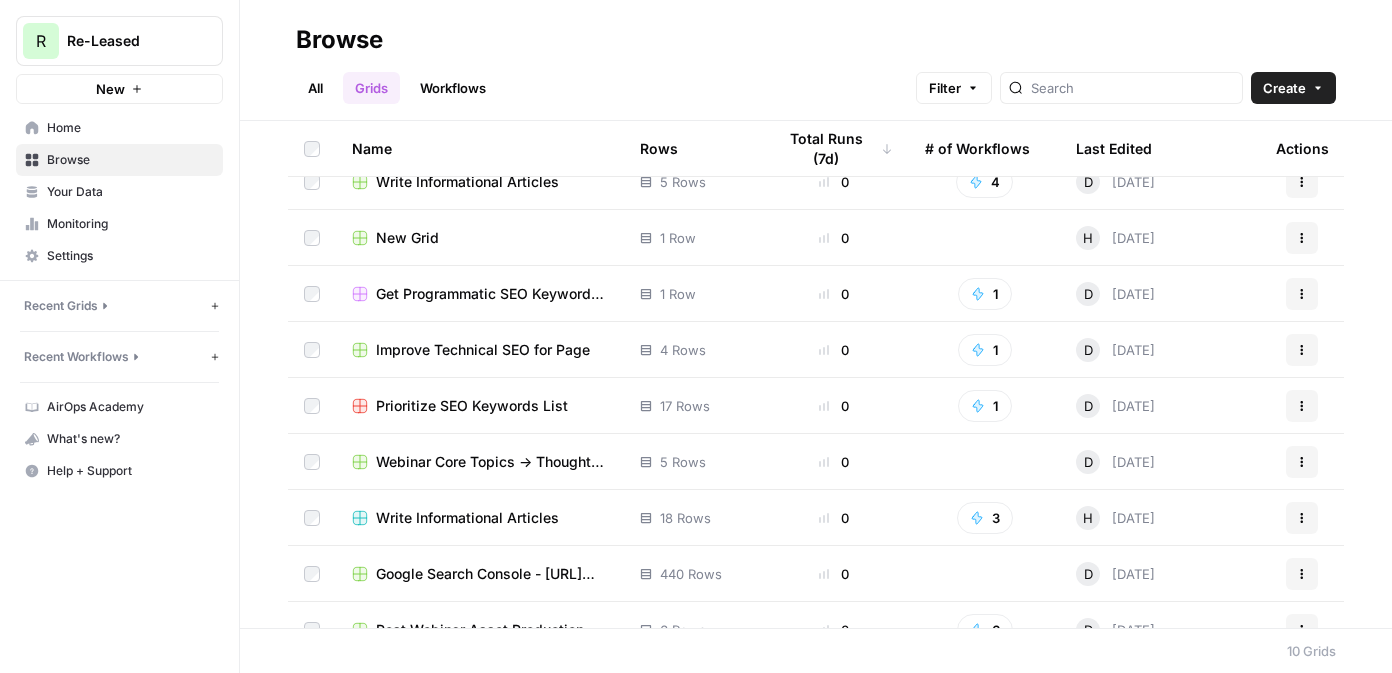 scroll, scrollTop: 0, scrollLeft: 0, axis: both 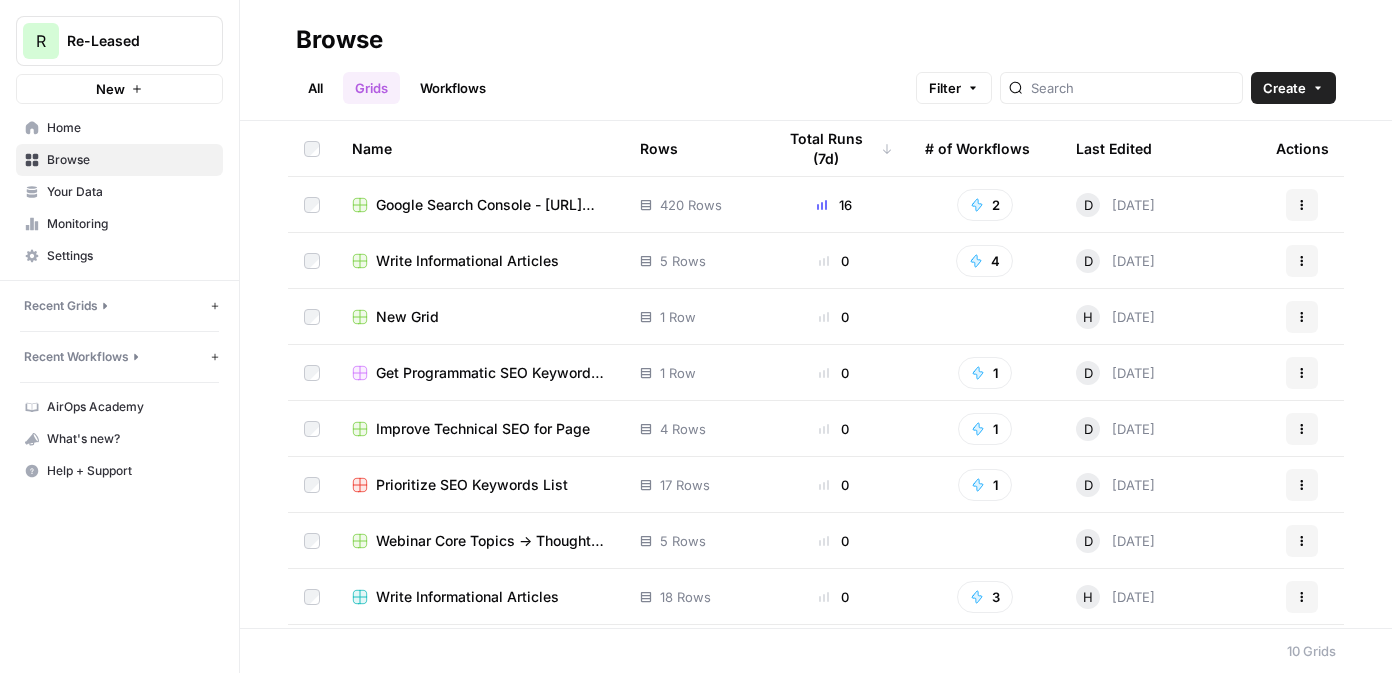 click on "Write Informational Articles" at bounding box center (467, 261) 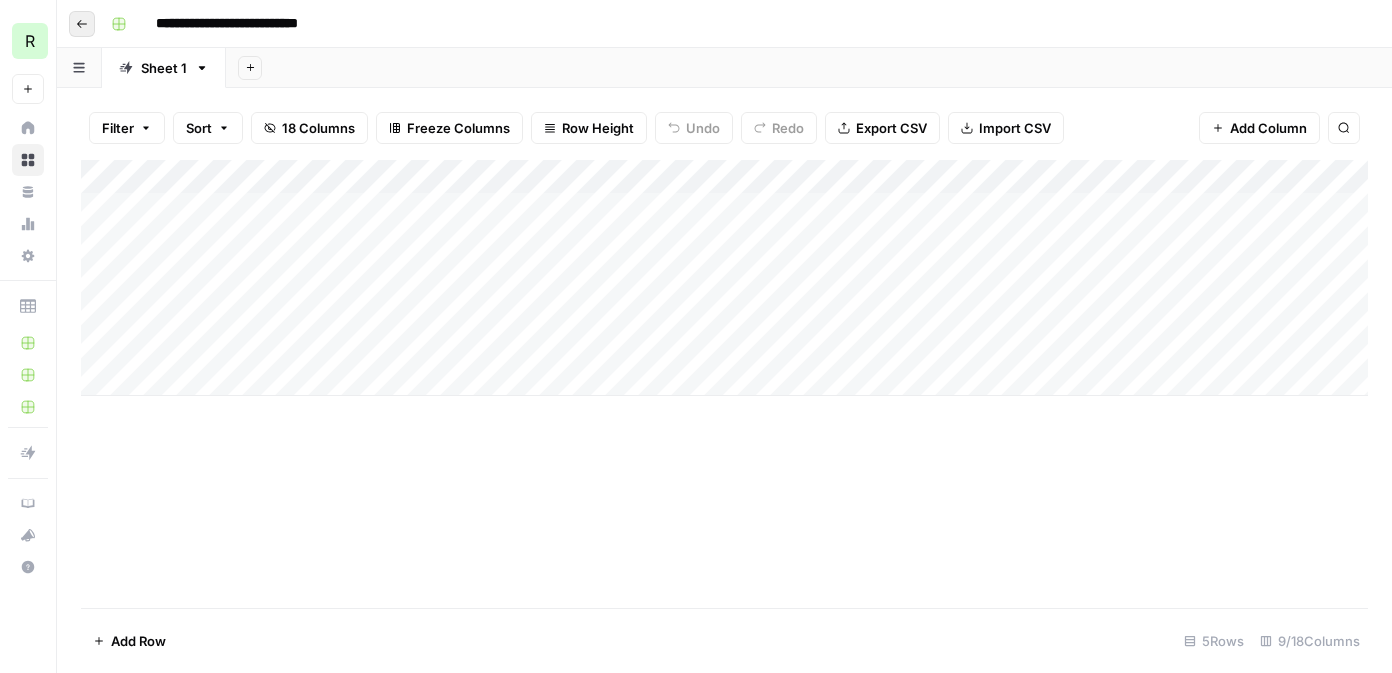 click 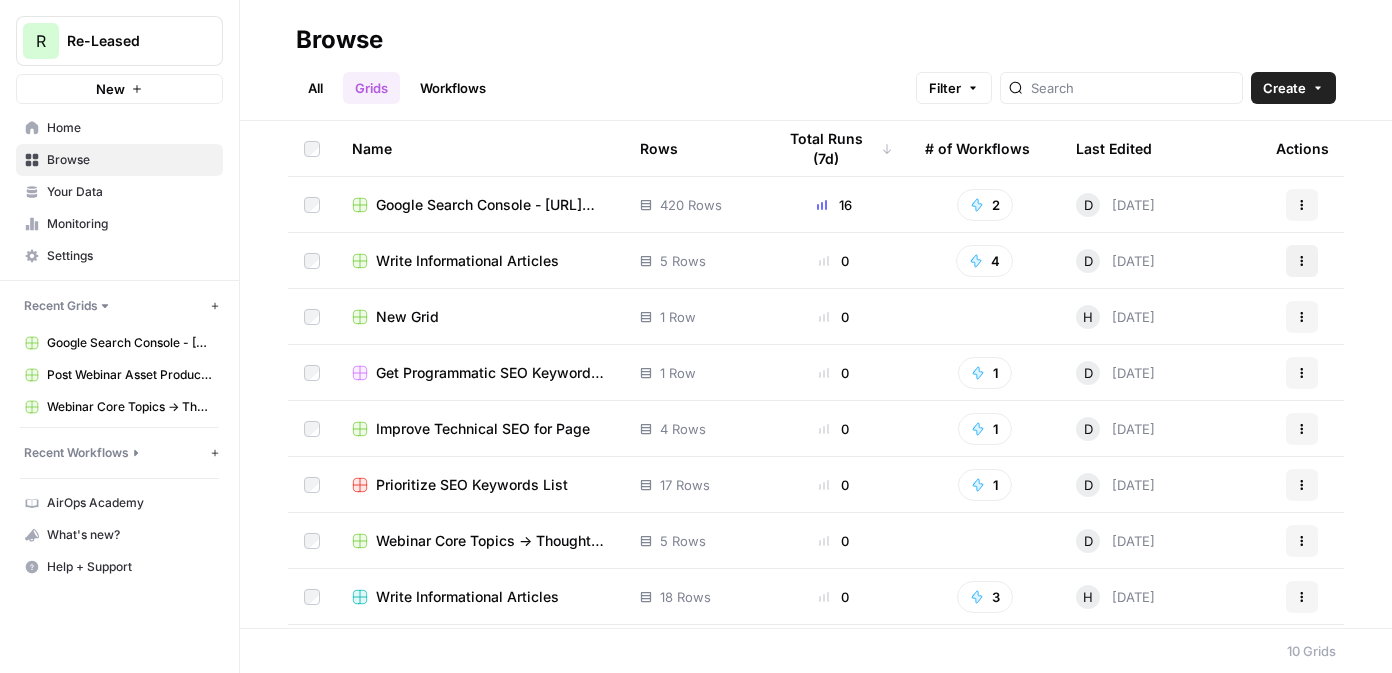 click 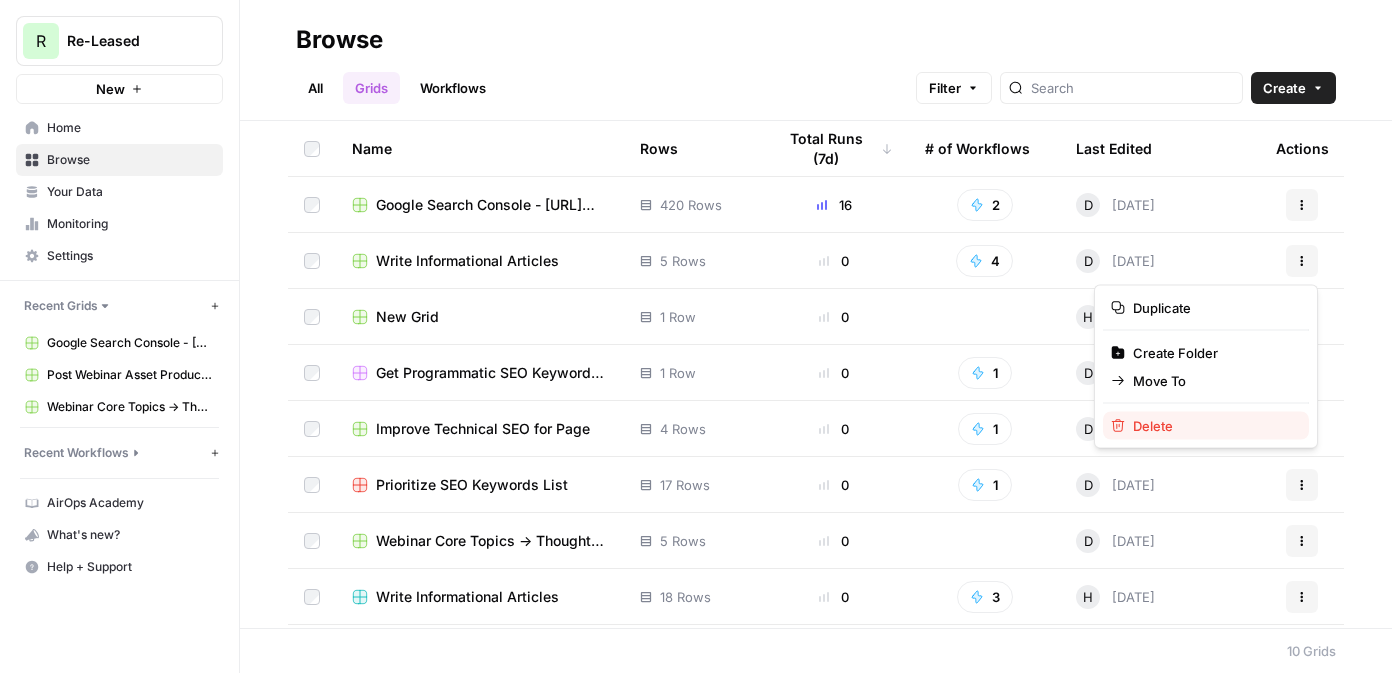 click on "Delete" at bounding box center (1206, 426) 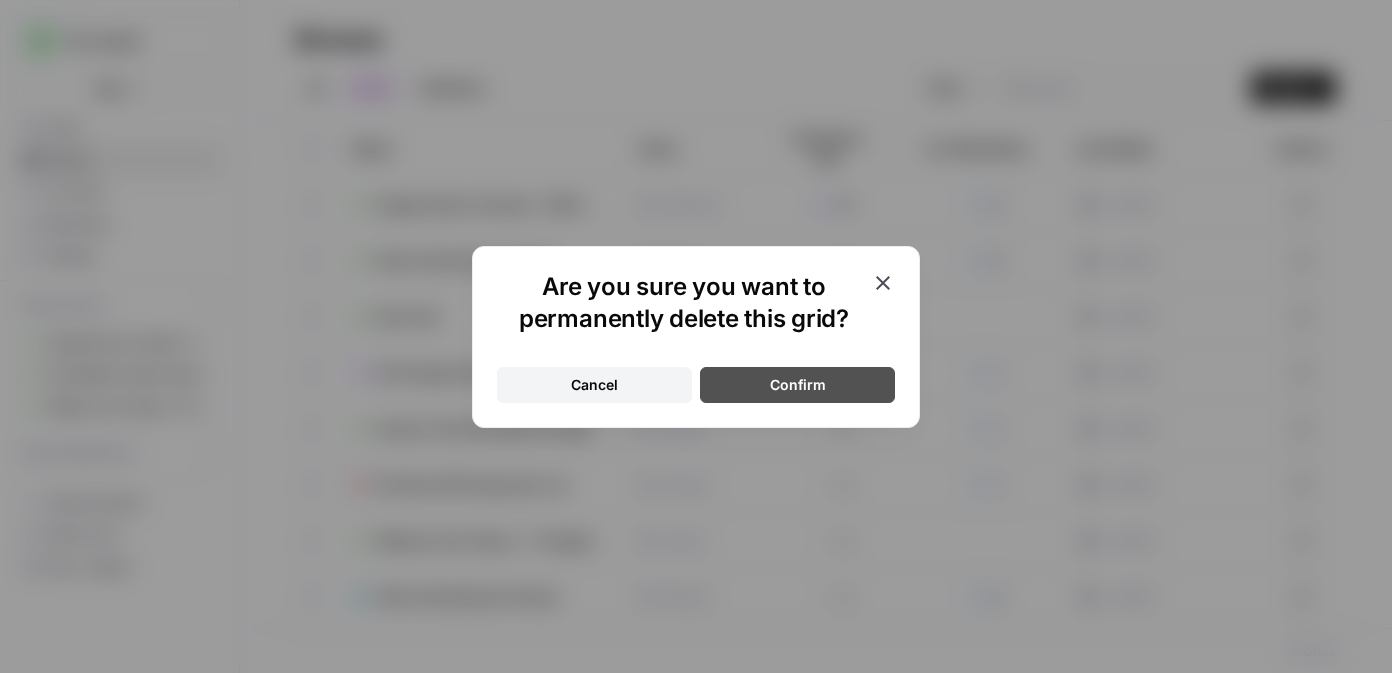 click on "Confirm" at bounding box center (797, 385) 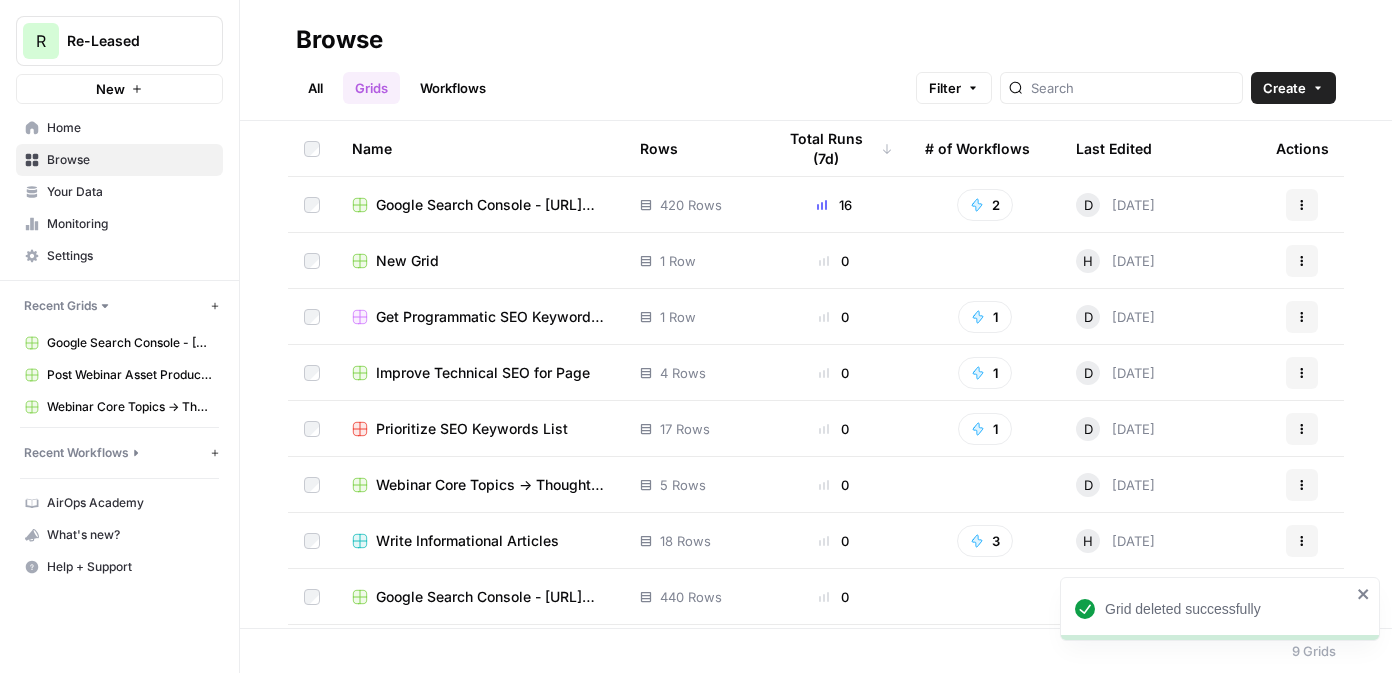 click on "New Grid" at bounding box center (407, 261) 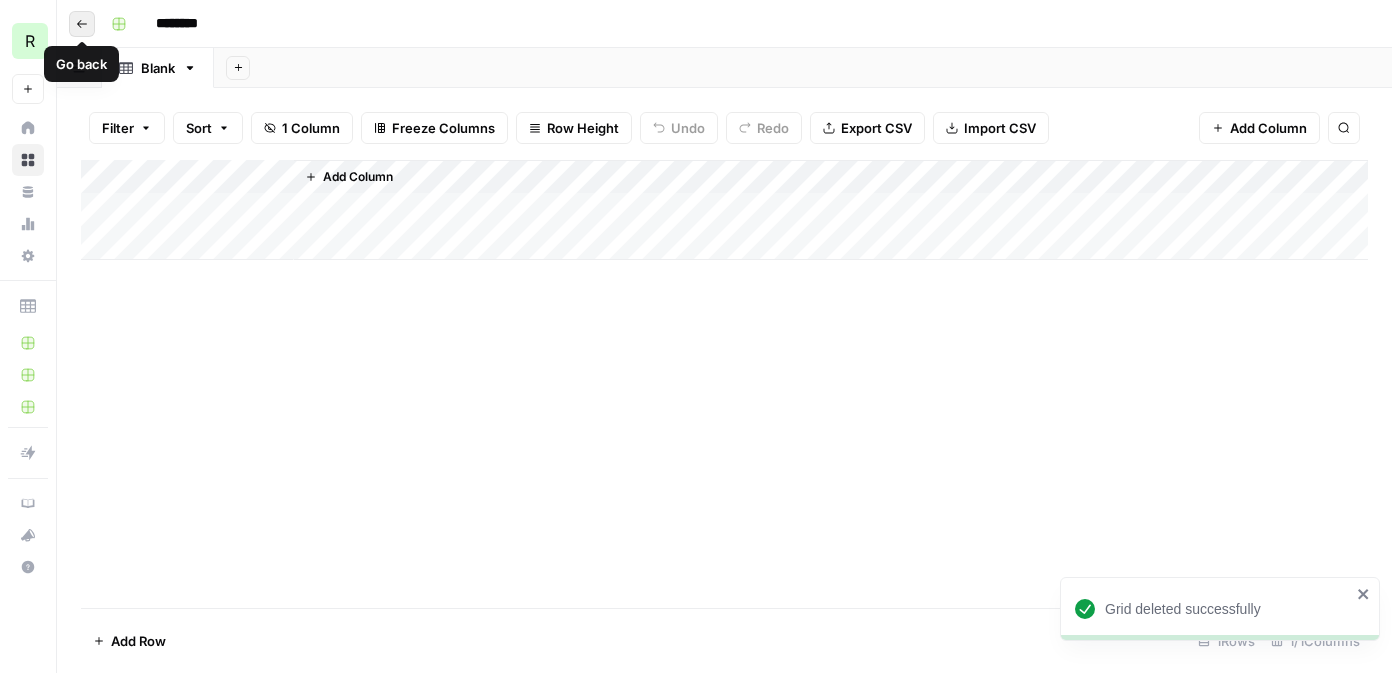click 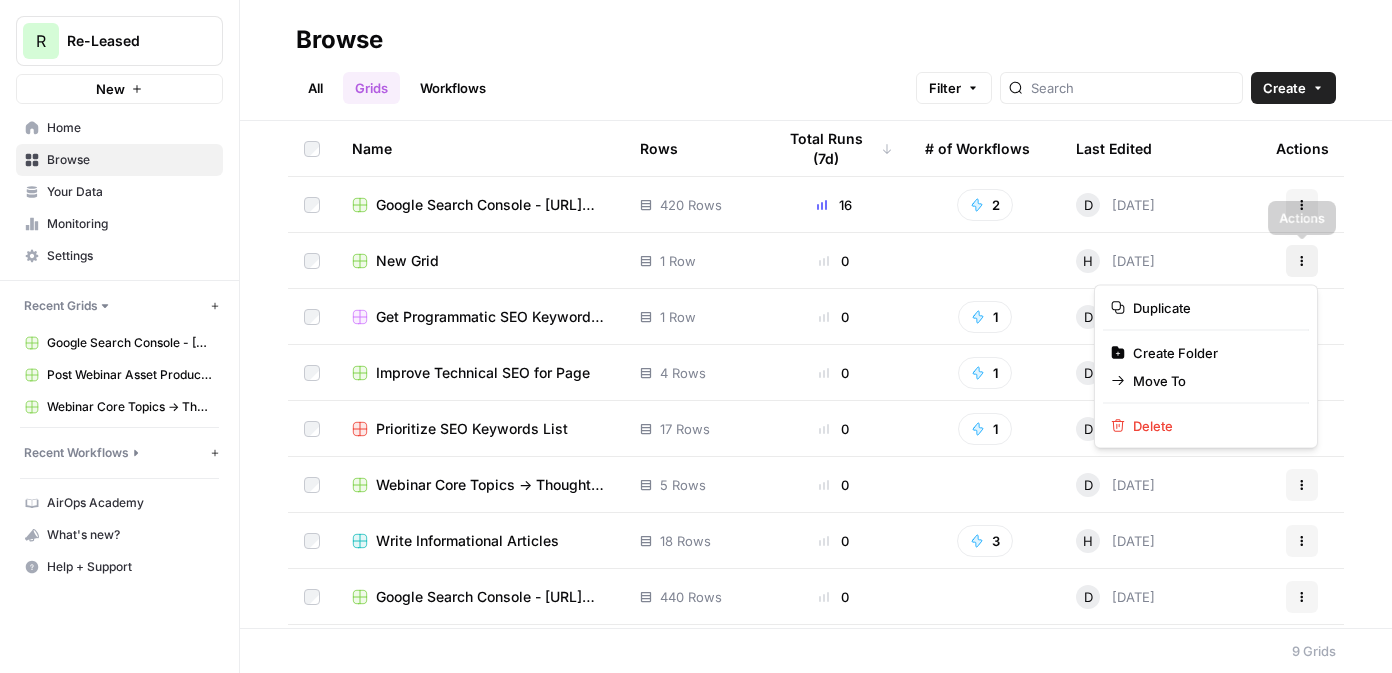 click on "Actions" at bounding box center (1302, 261) 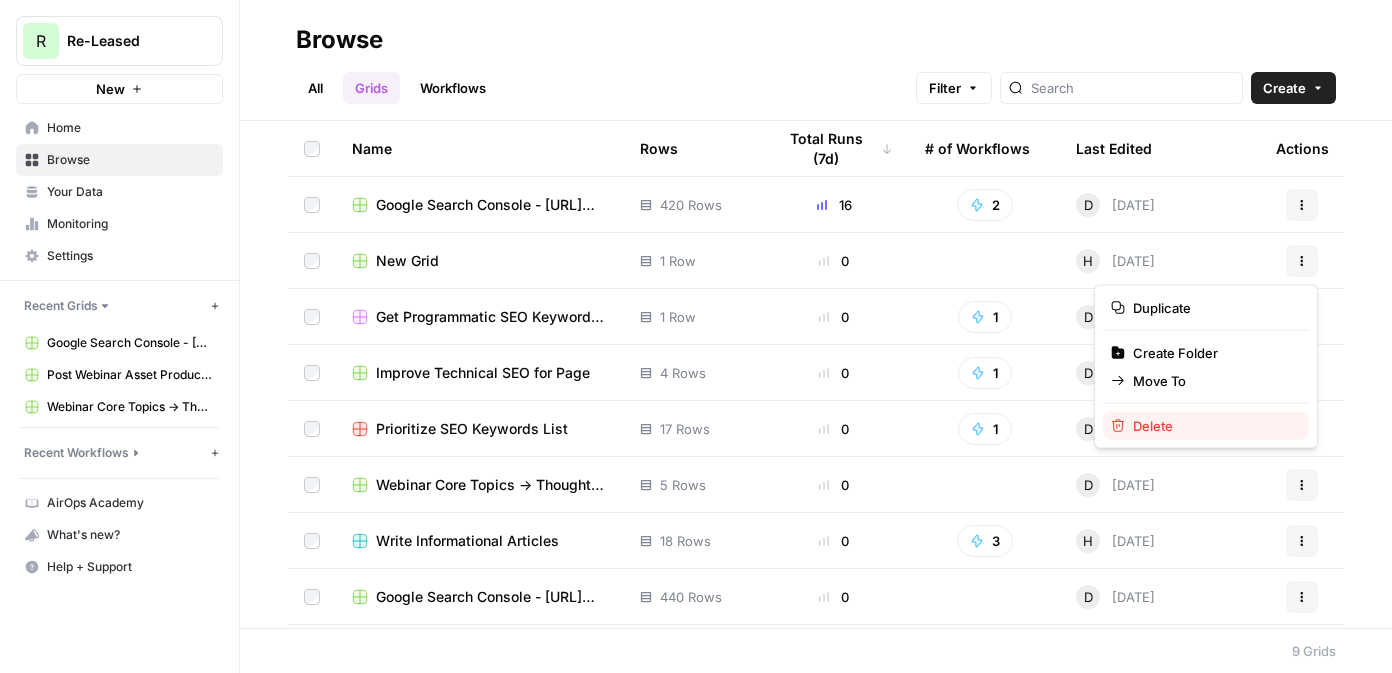 click on "Delete" at bounding box center (1206, 426) 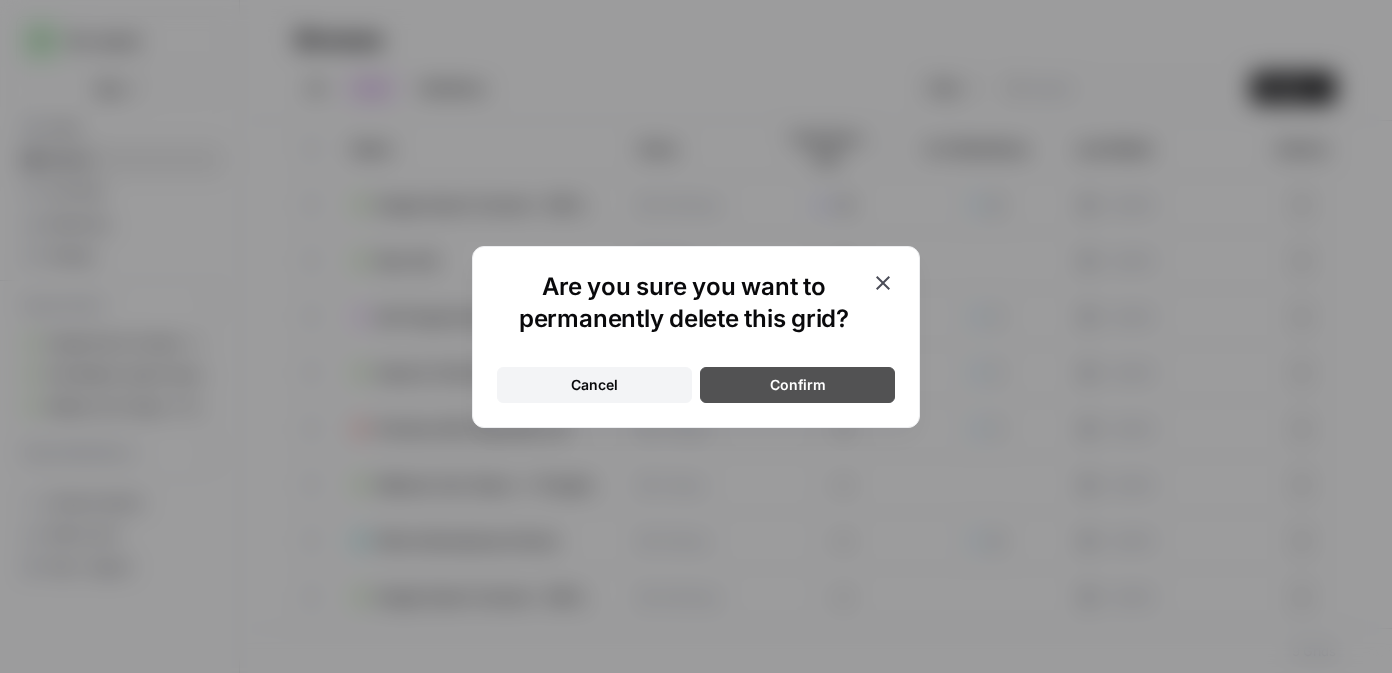 click on "Confirm" at bounding box center [798, 385] 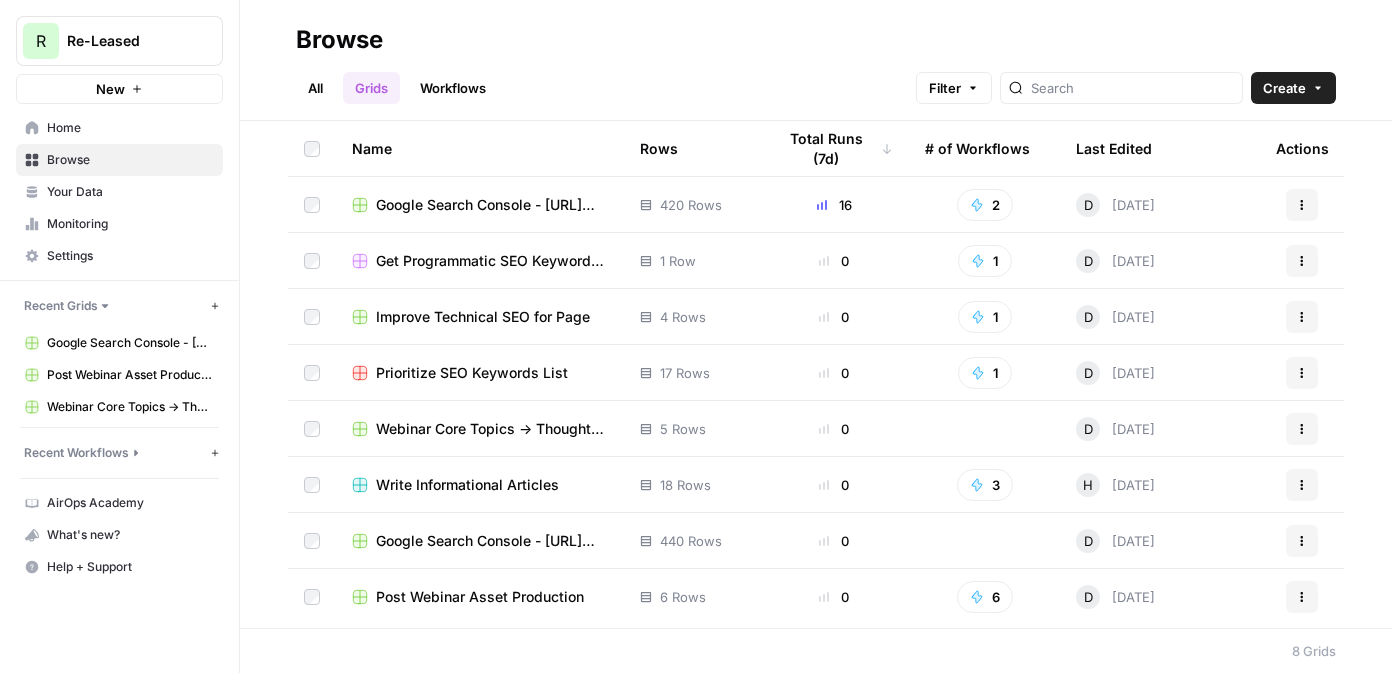 click on "Google Search Console - [URL][DOMAIN_NAME]" at bounding box center (492, 541) 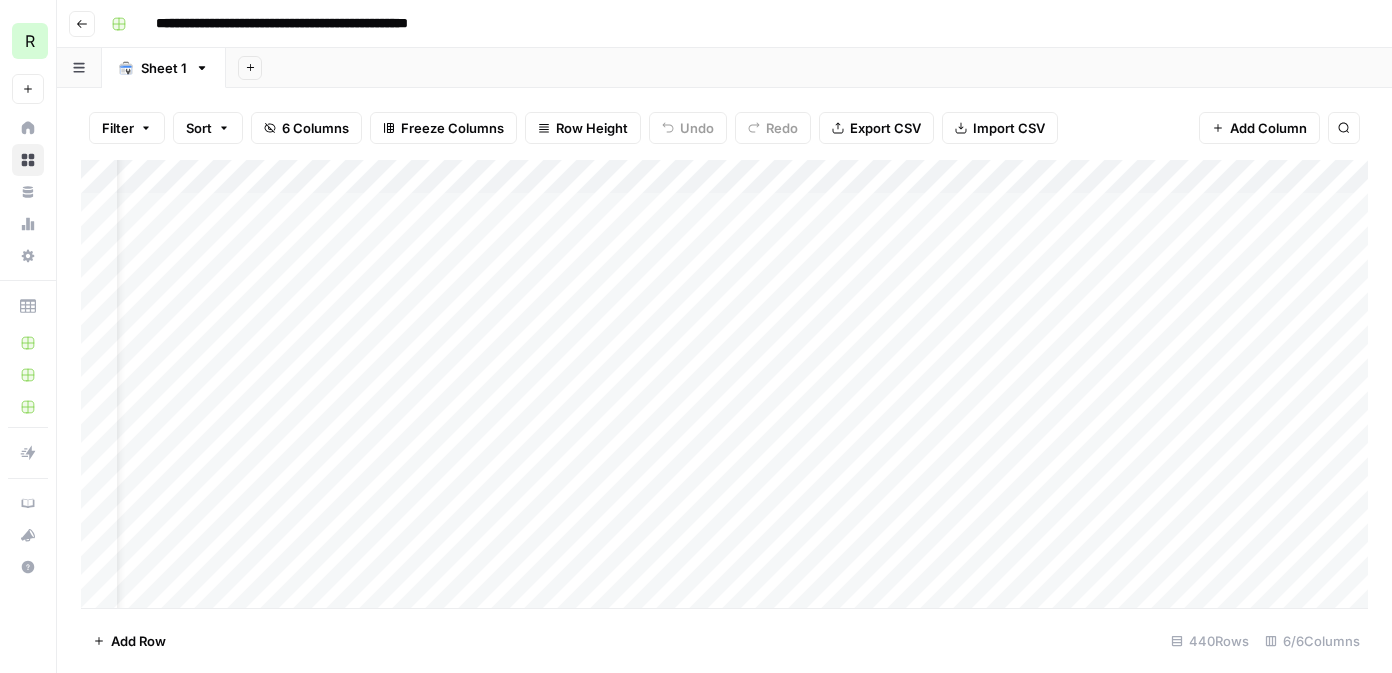 scroll, scrollTop: 0, scrollLeft: 187, axis: horizontal 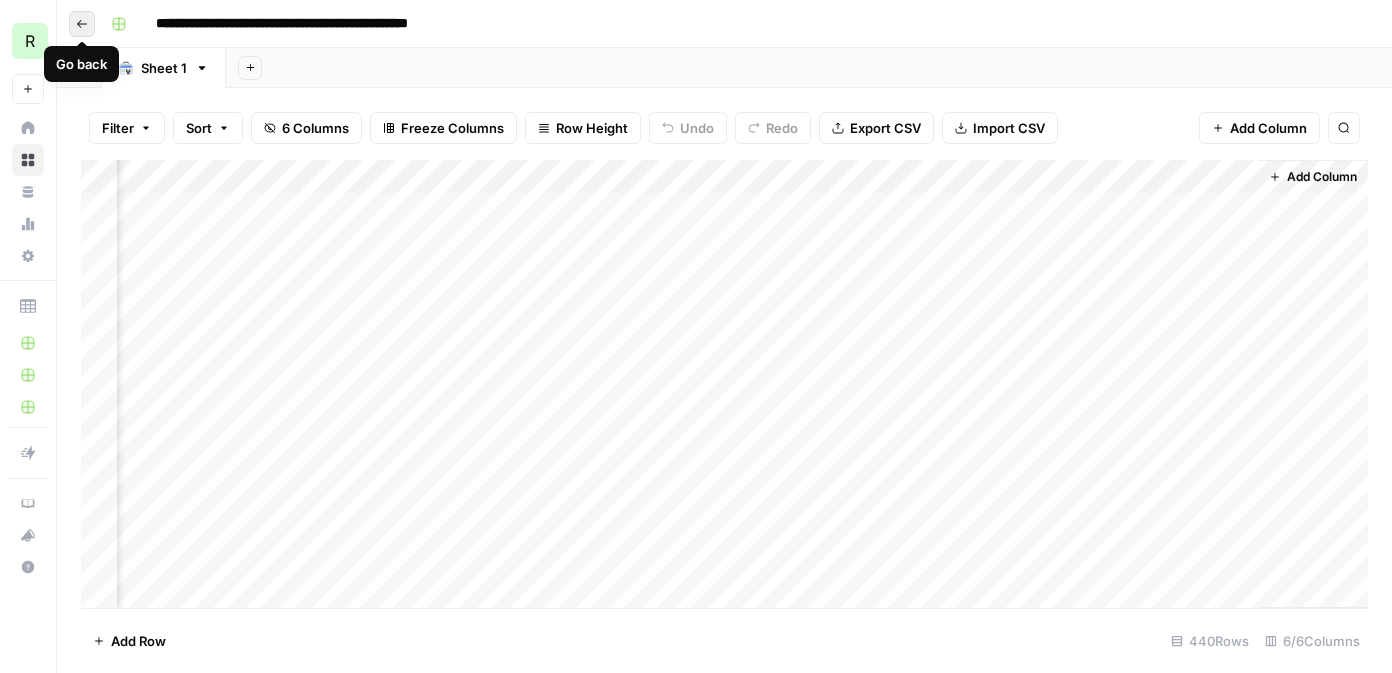 click 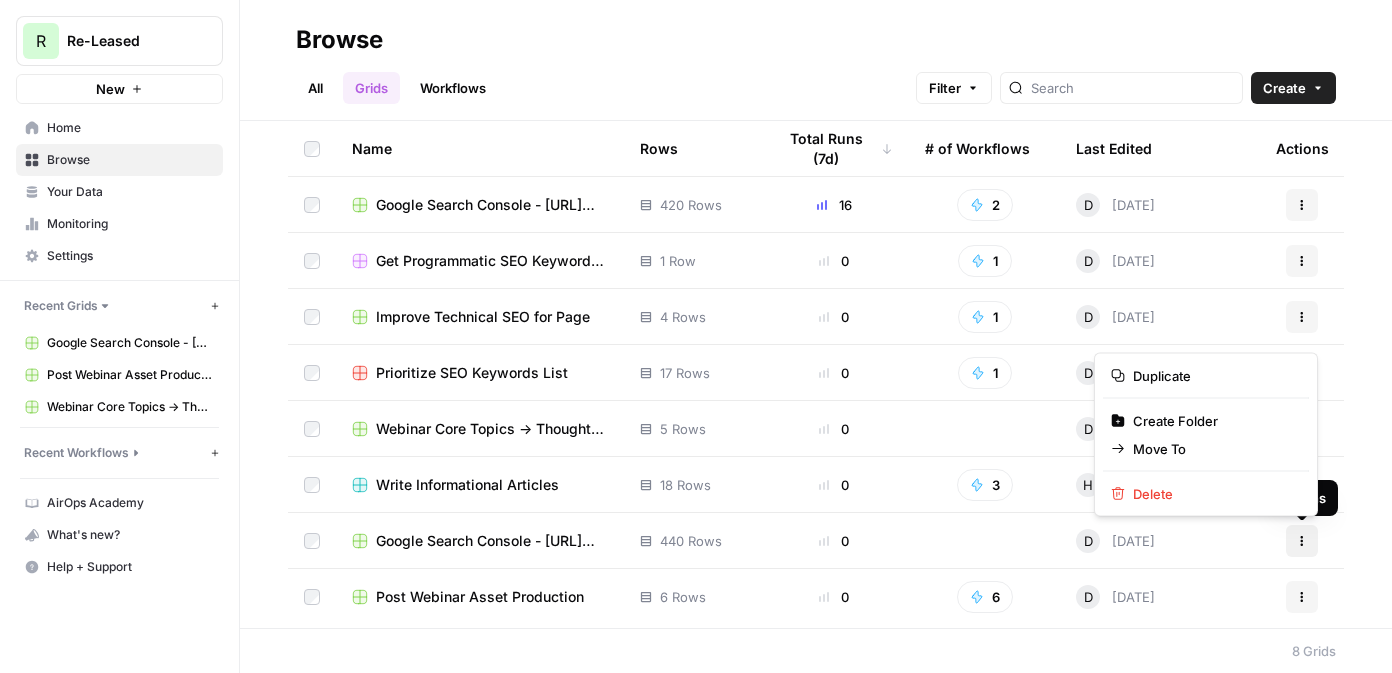 click on "Actions" at bounding box center (1302, 541) 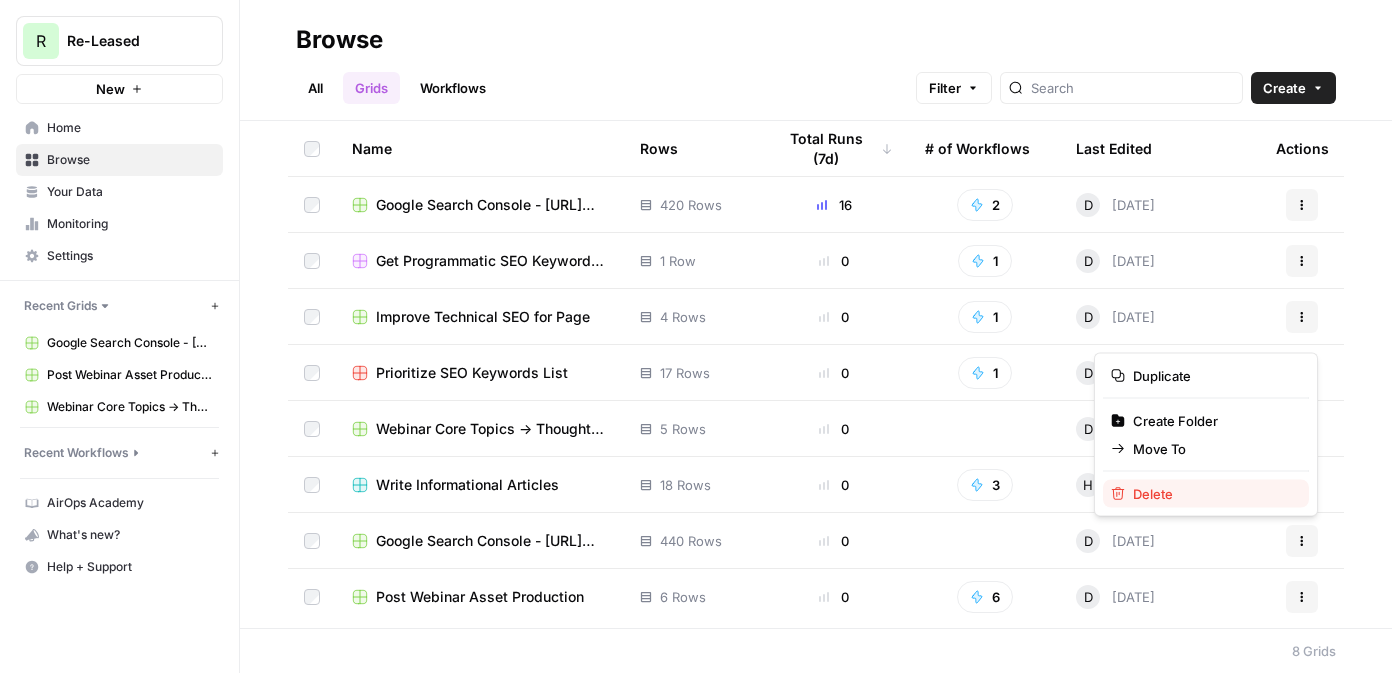 click on "Delete" at bounding box center (1206, 494) 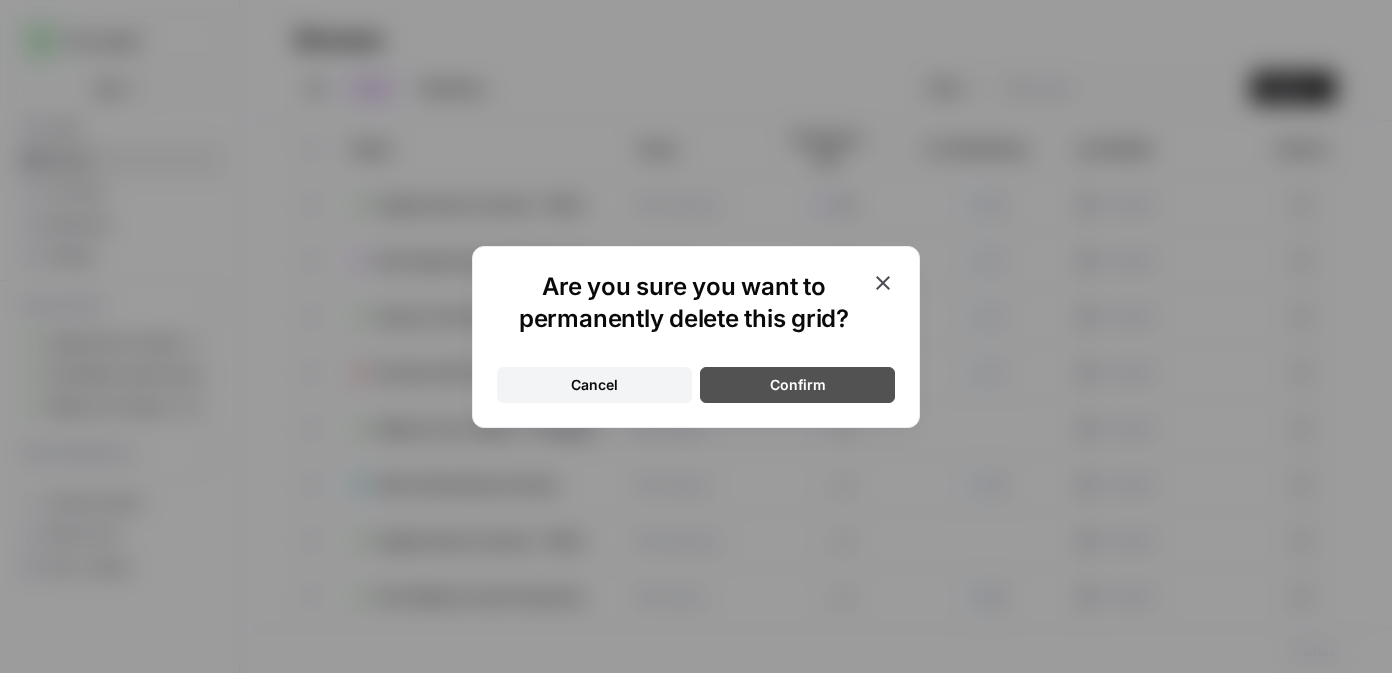 click on "Confirm" at bounding box center (798, 385) 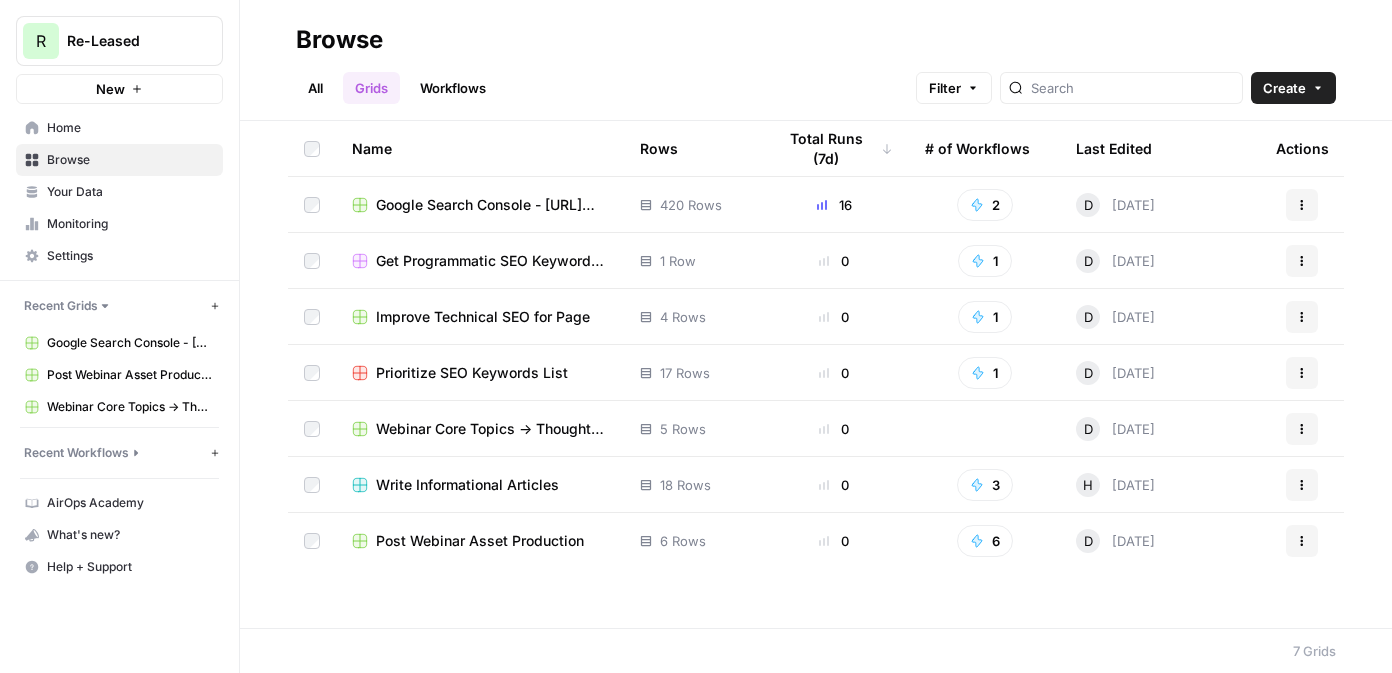 click on "Get Programmatic SEO Keyword Ideas" at bounding box center (492, 261) 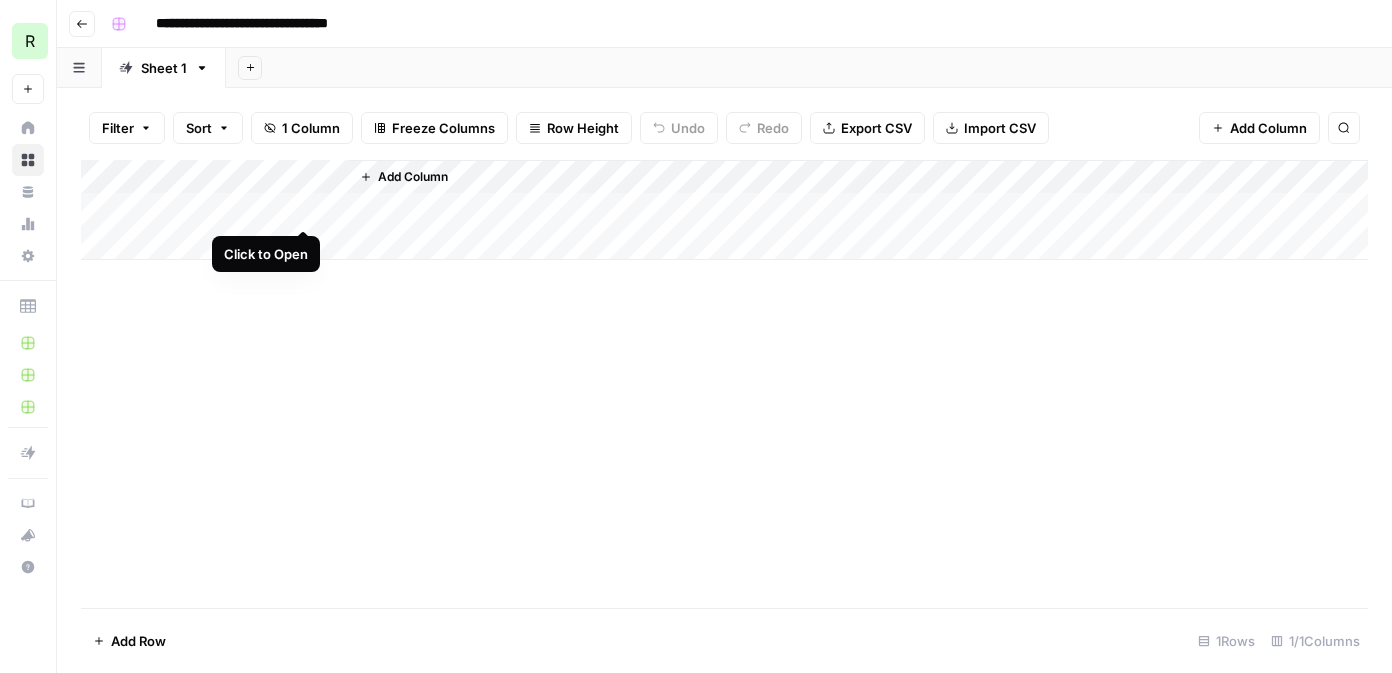 click on "Add Column" at bounding box center [724, 210] 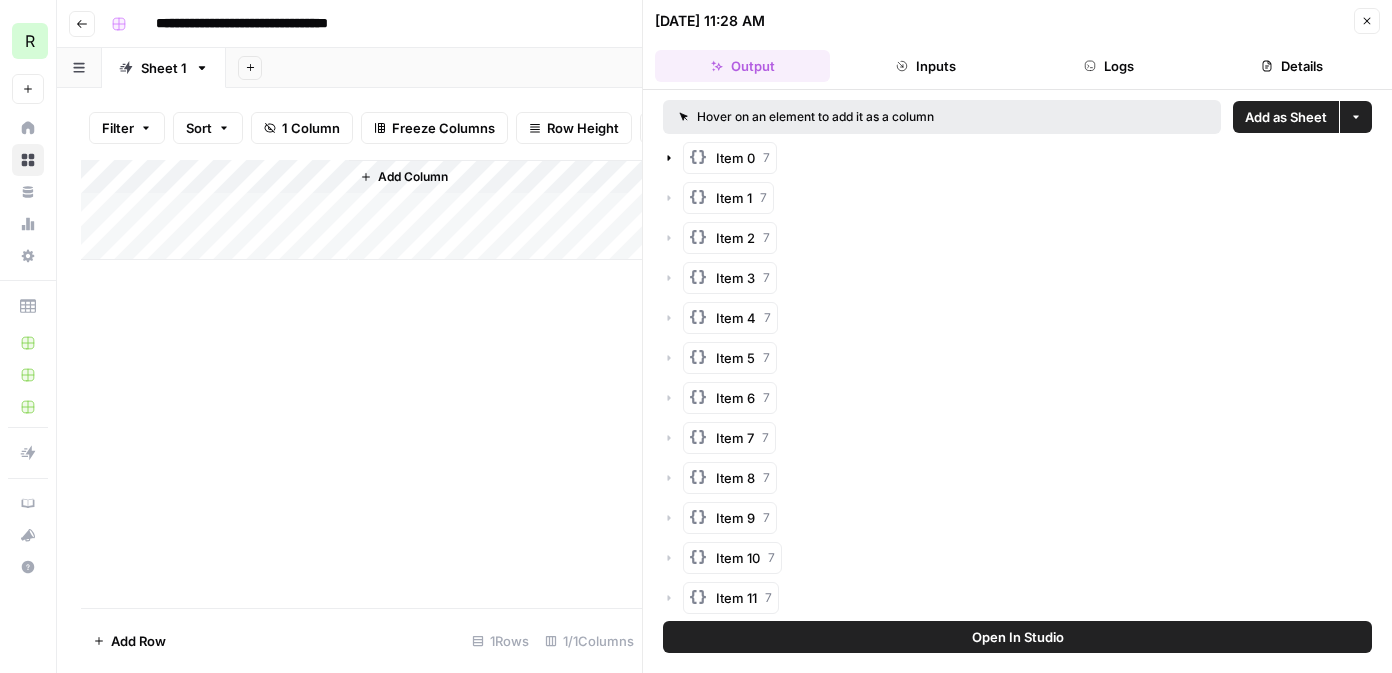 click 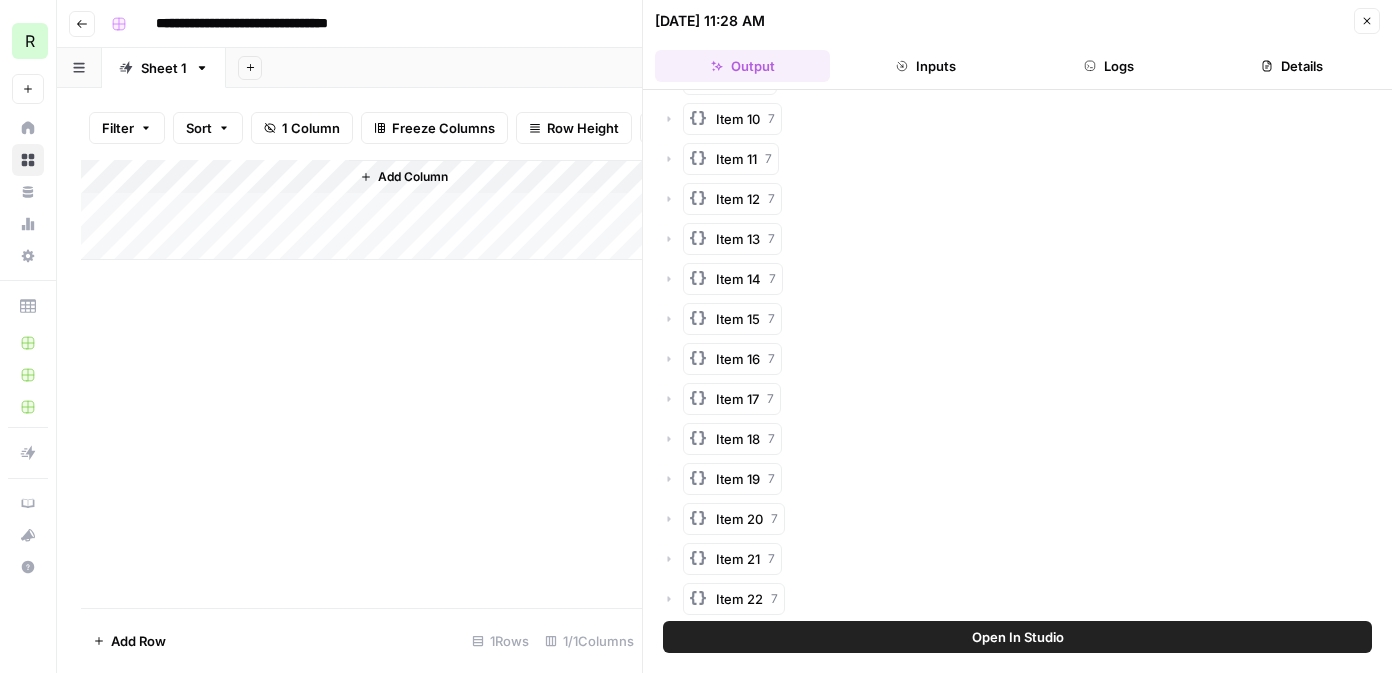 scroll, scrollTop: 803, scrollLeft: 0, axis: vertical 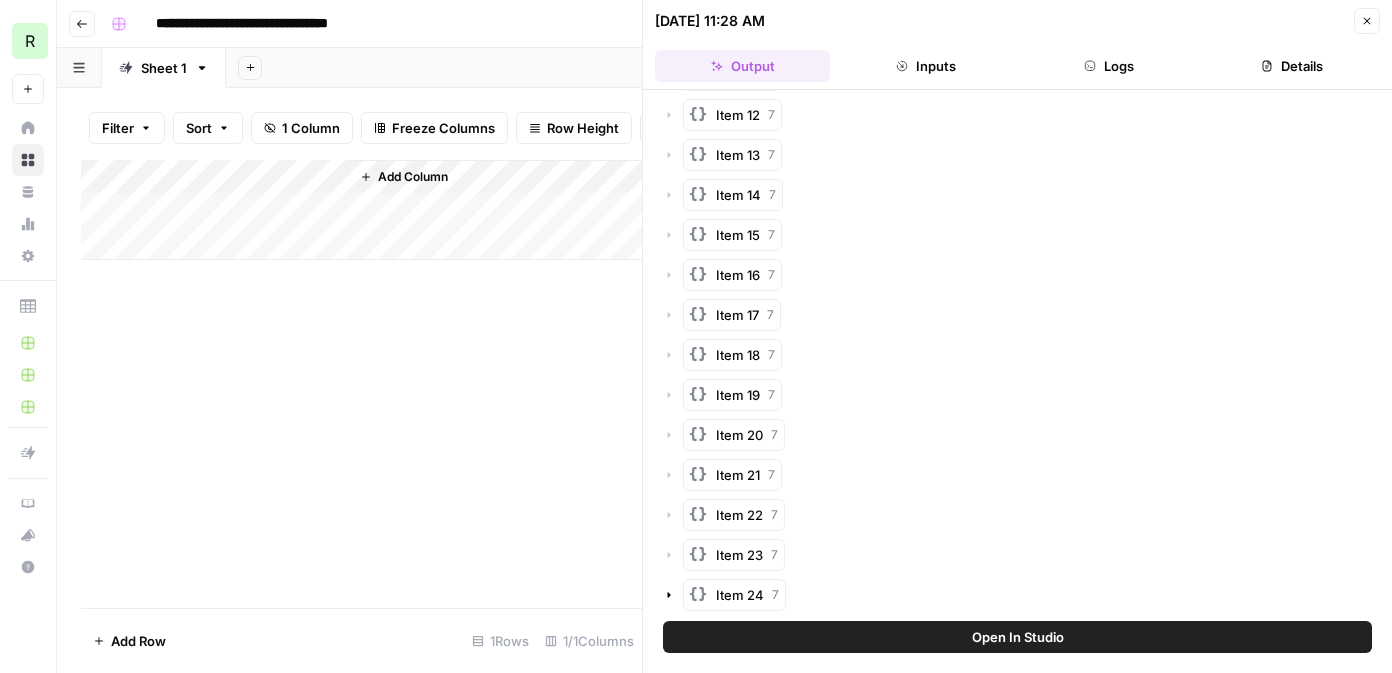 click 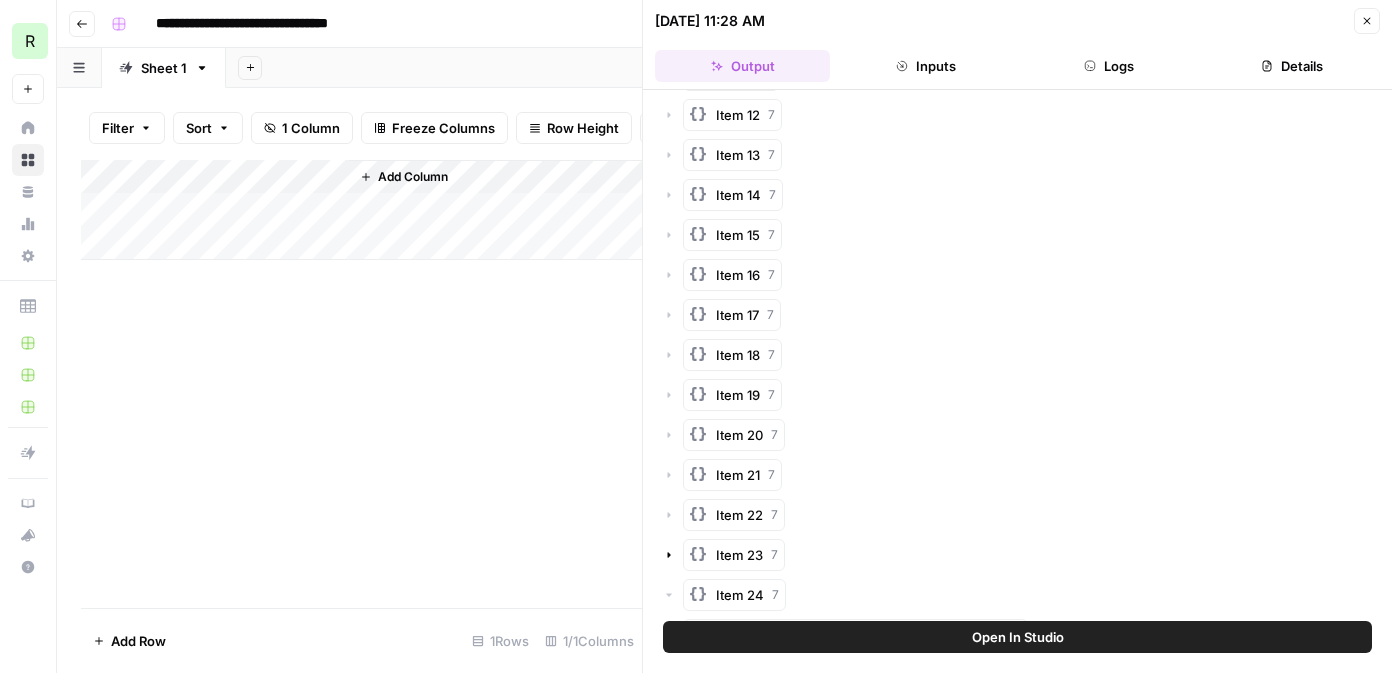 scroll, scrollTop: 1083, scrollLeft: 0, axis: vertical 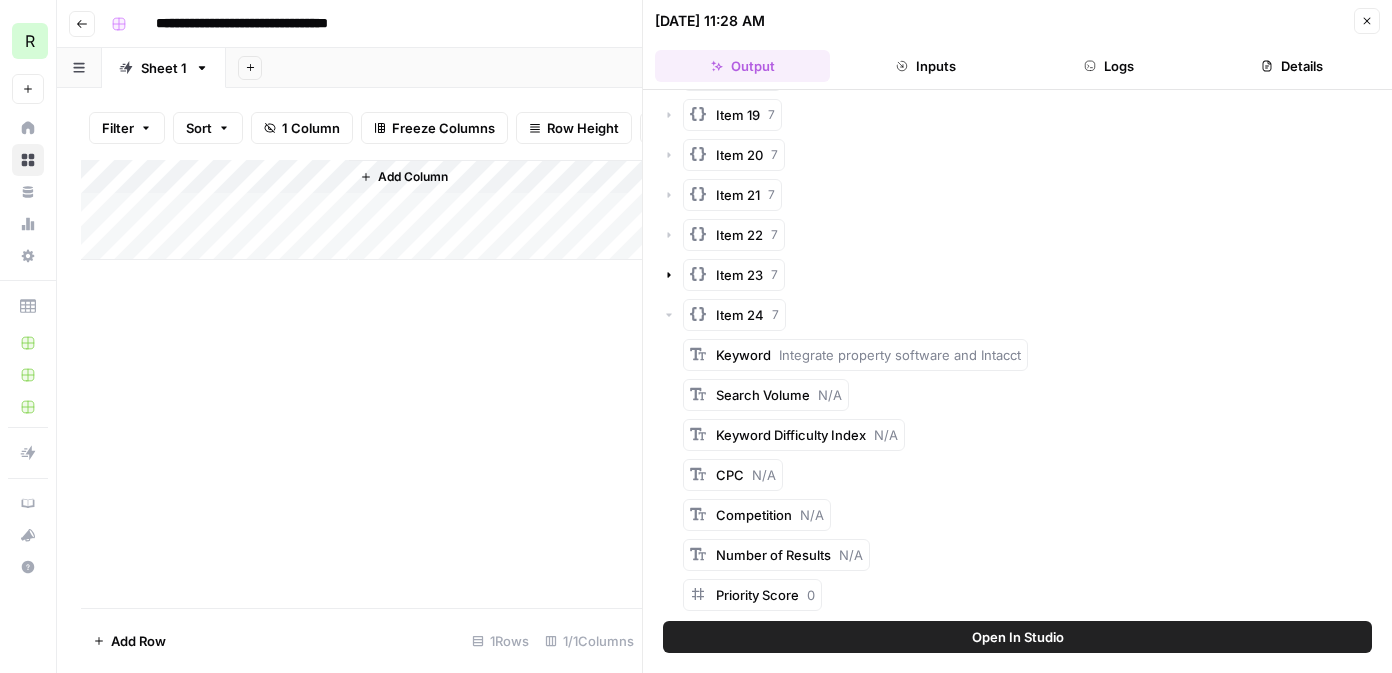 click 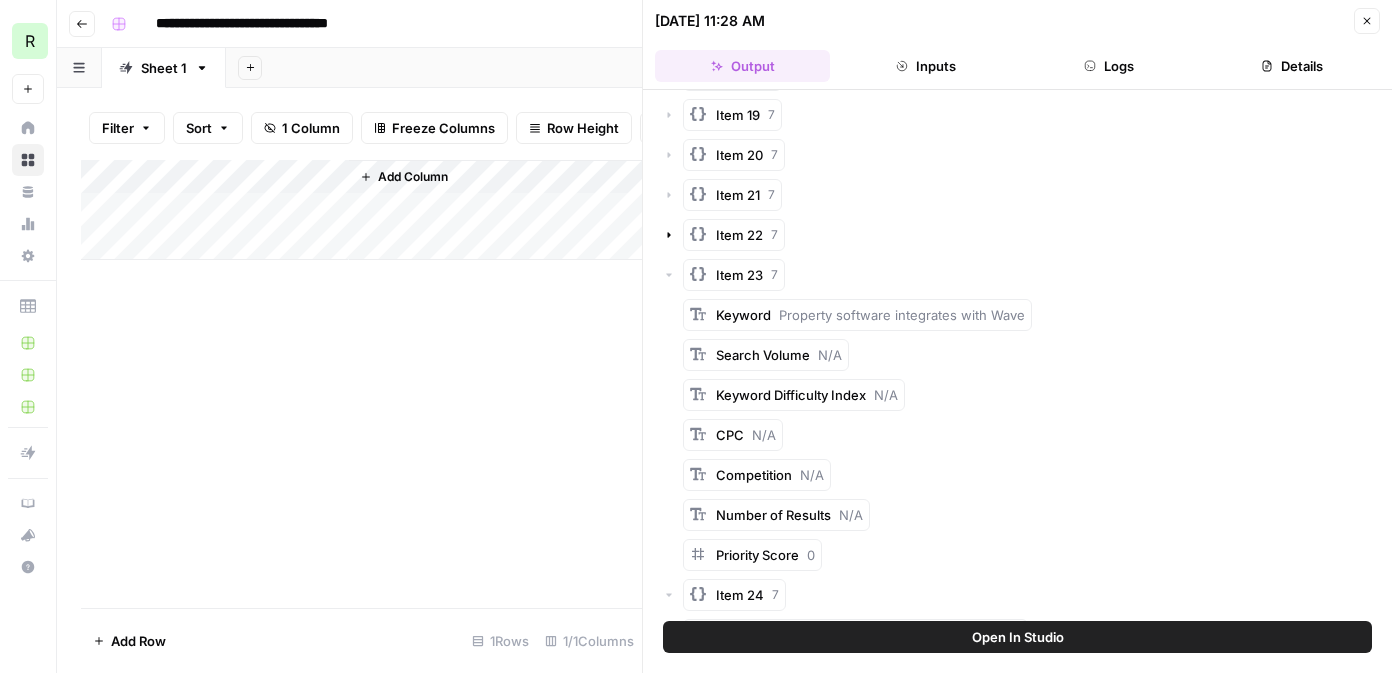 click 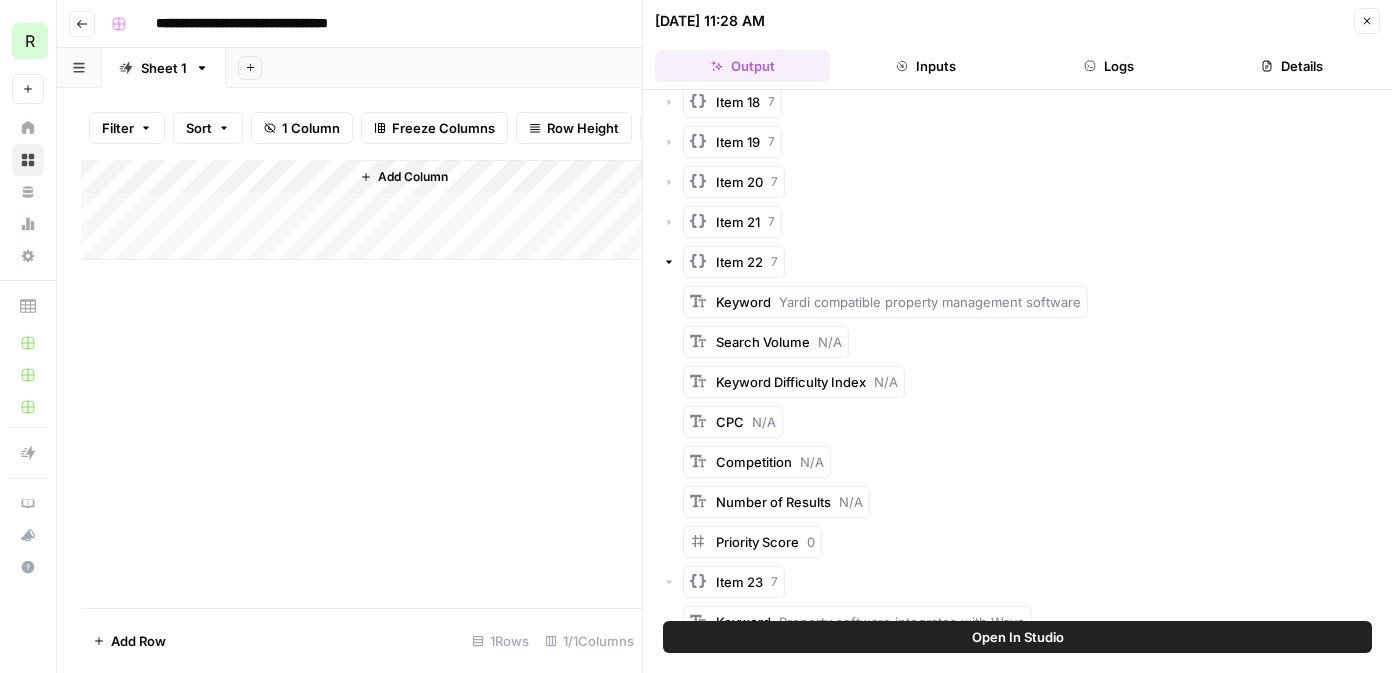 scroll, scrollTop: 1054, scrollLeft: 0, axis: vertical 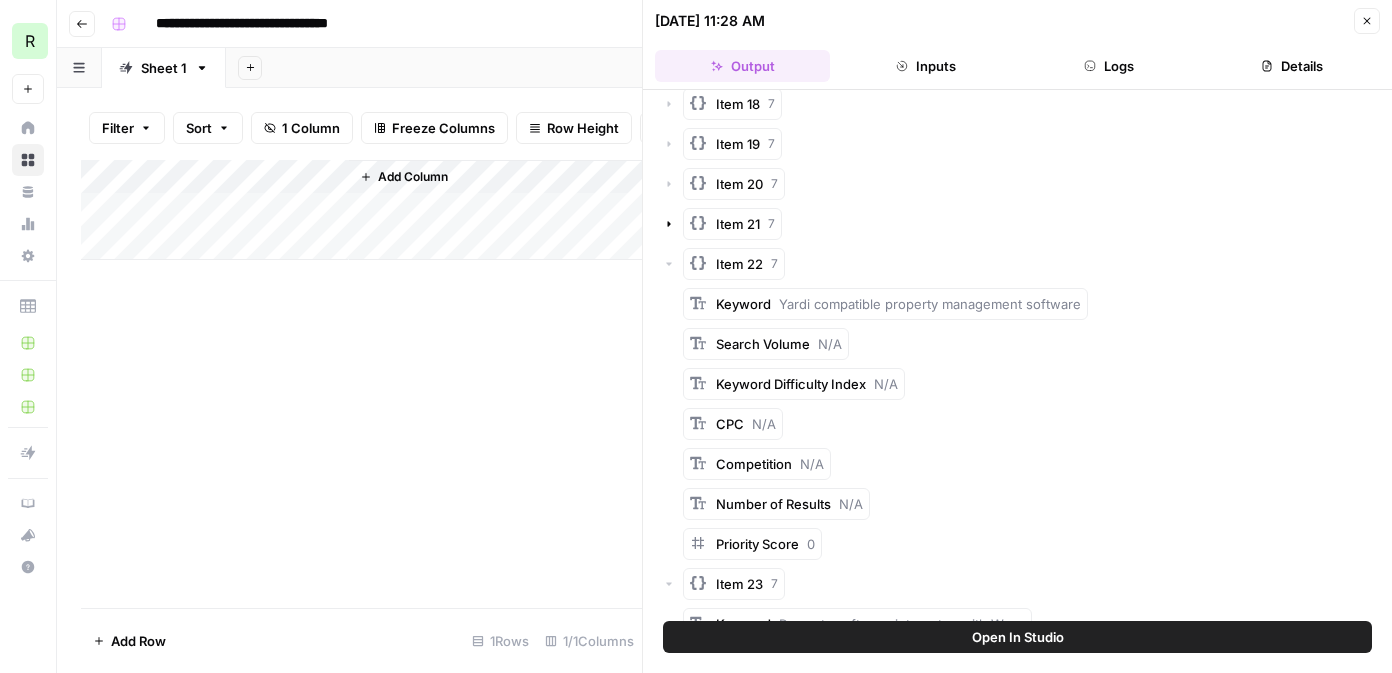 click 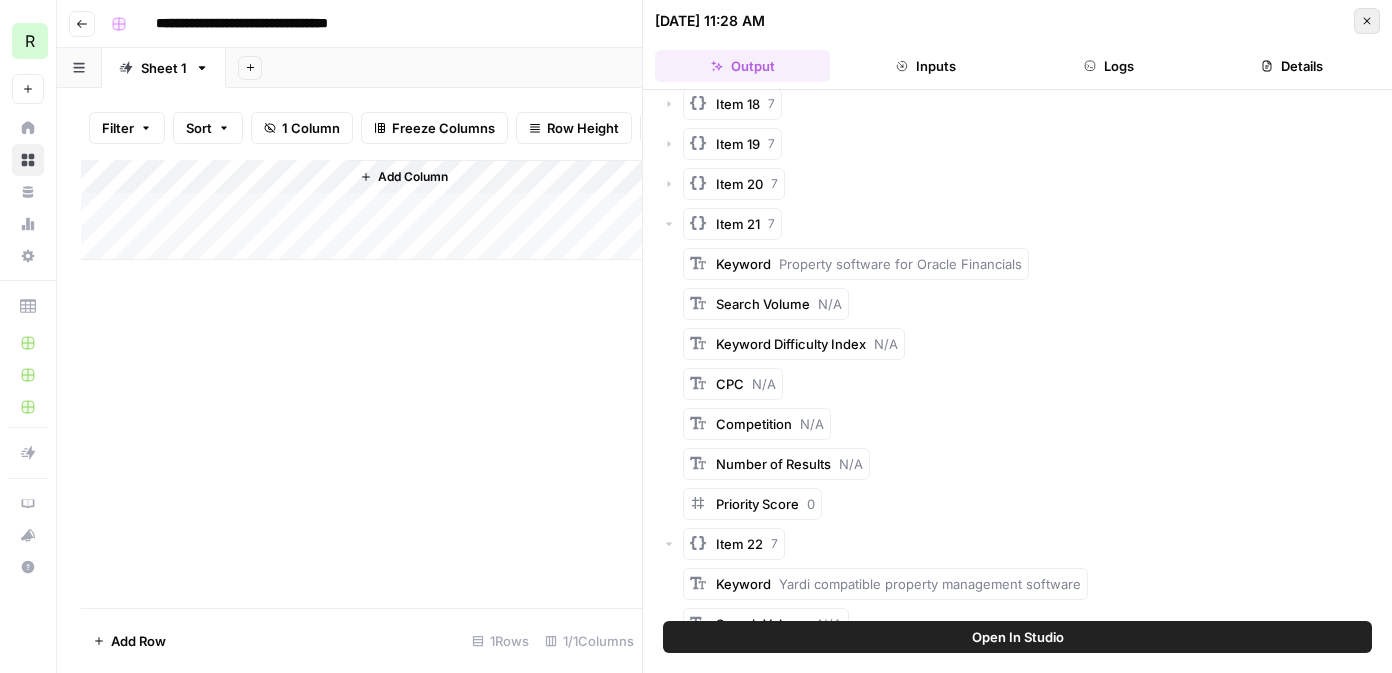 click 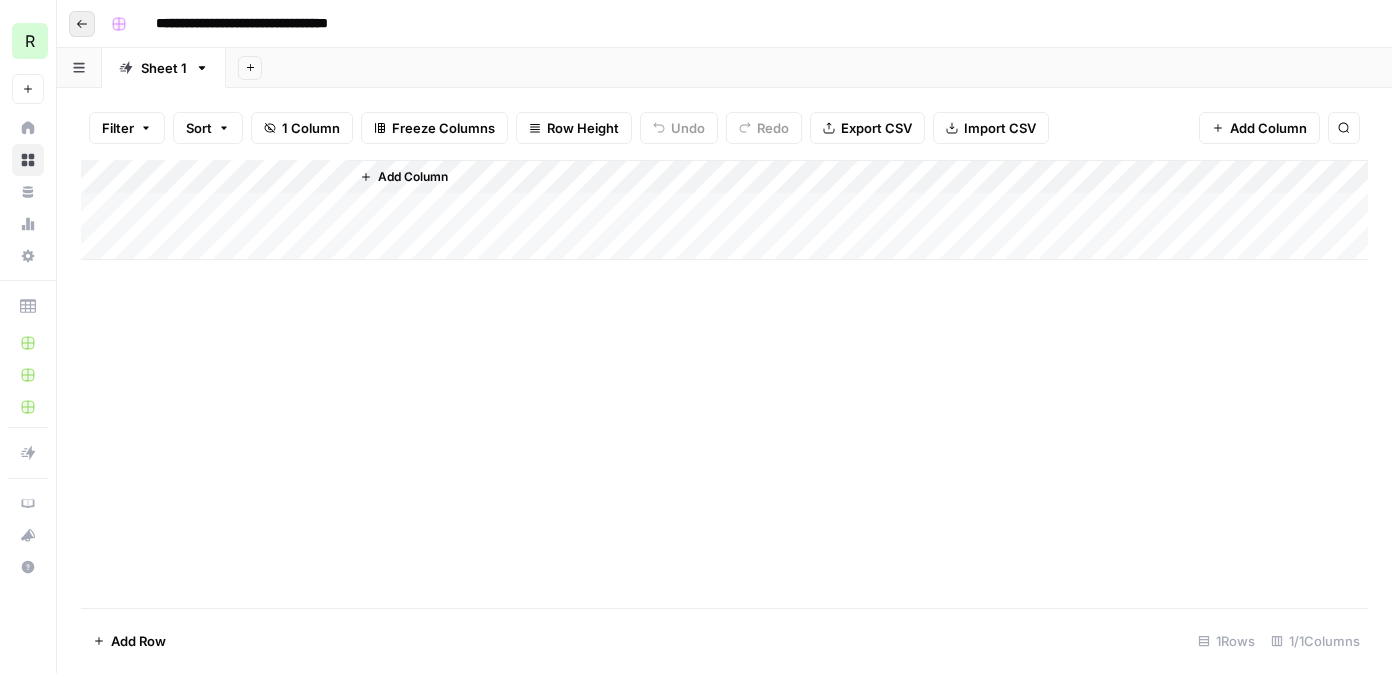 click 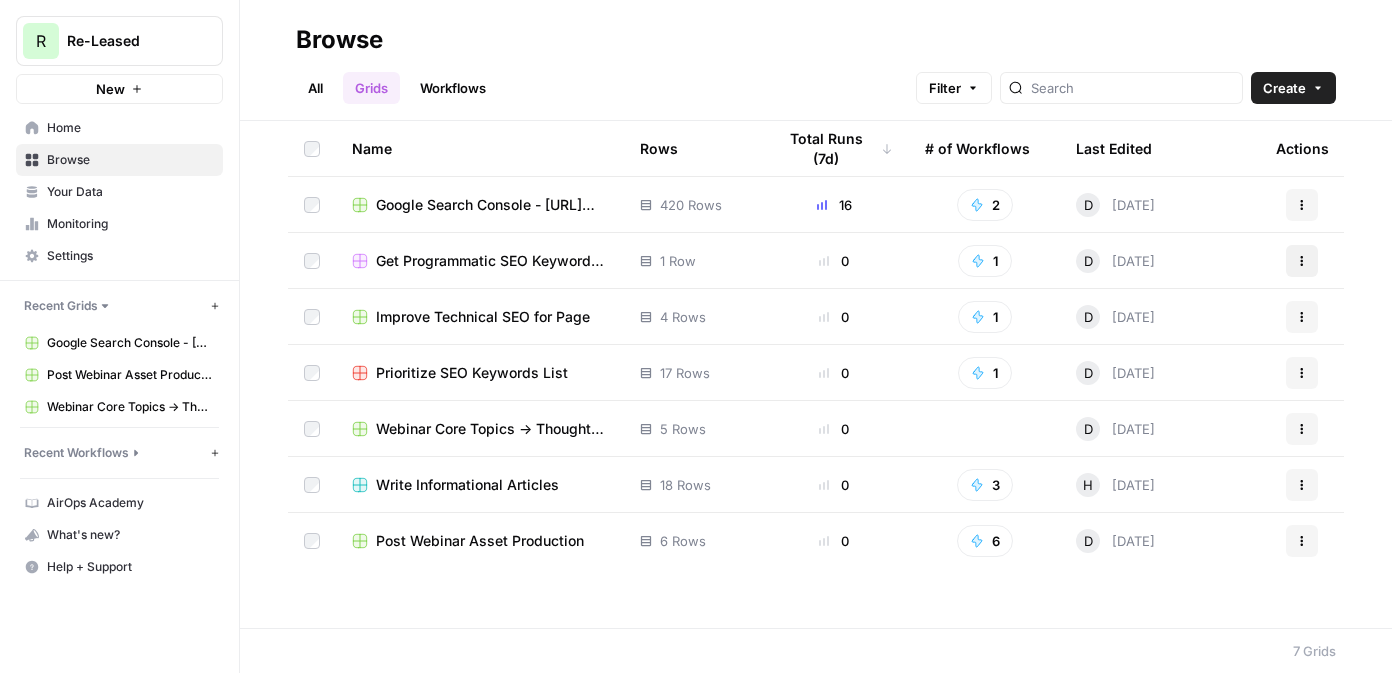 click 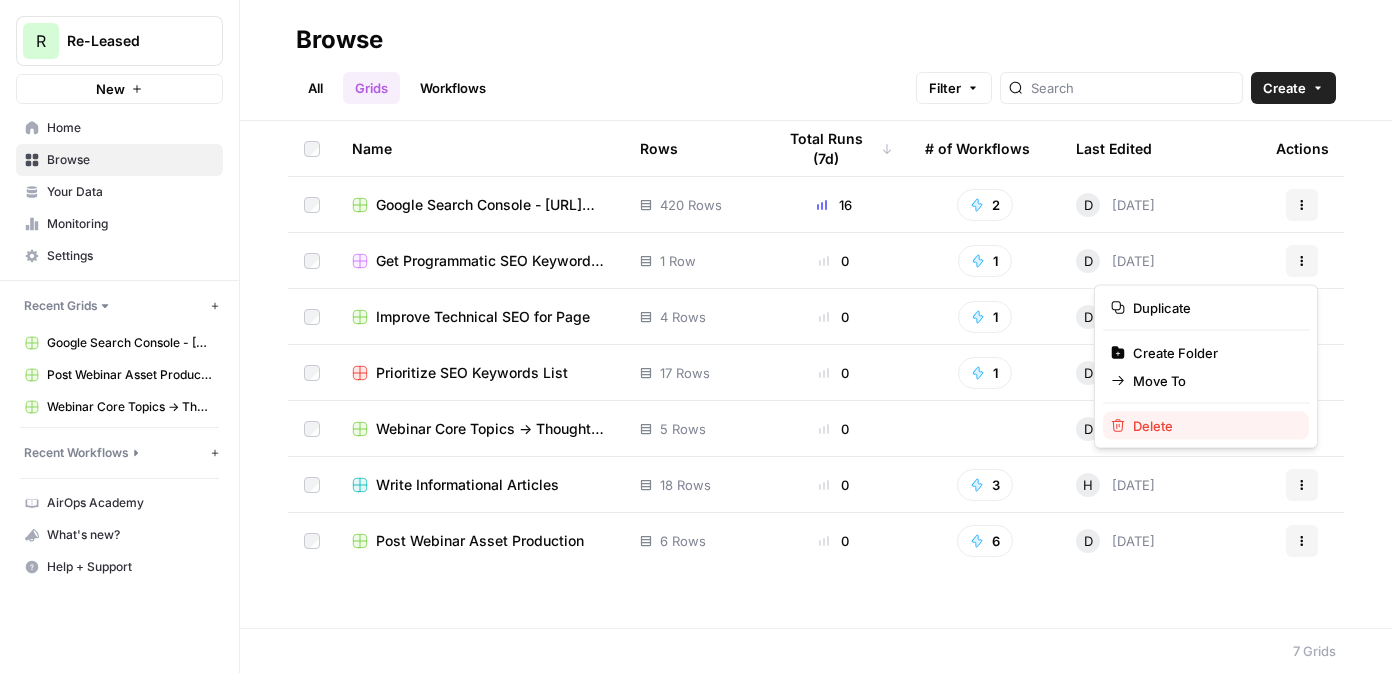 click on "Delete" at bounding box center [1153, 426] 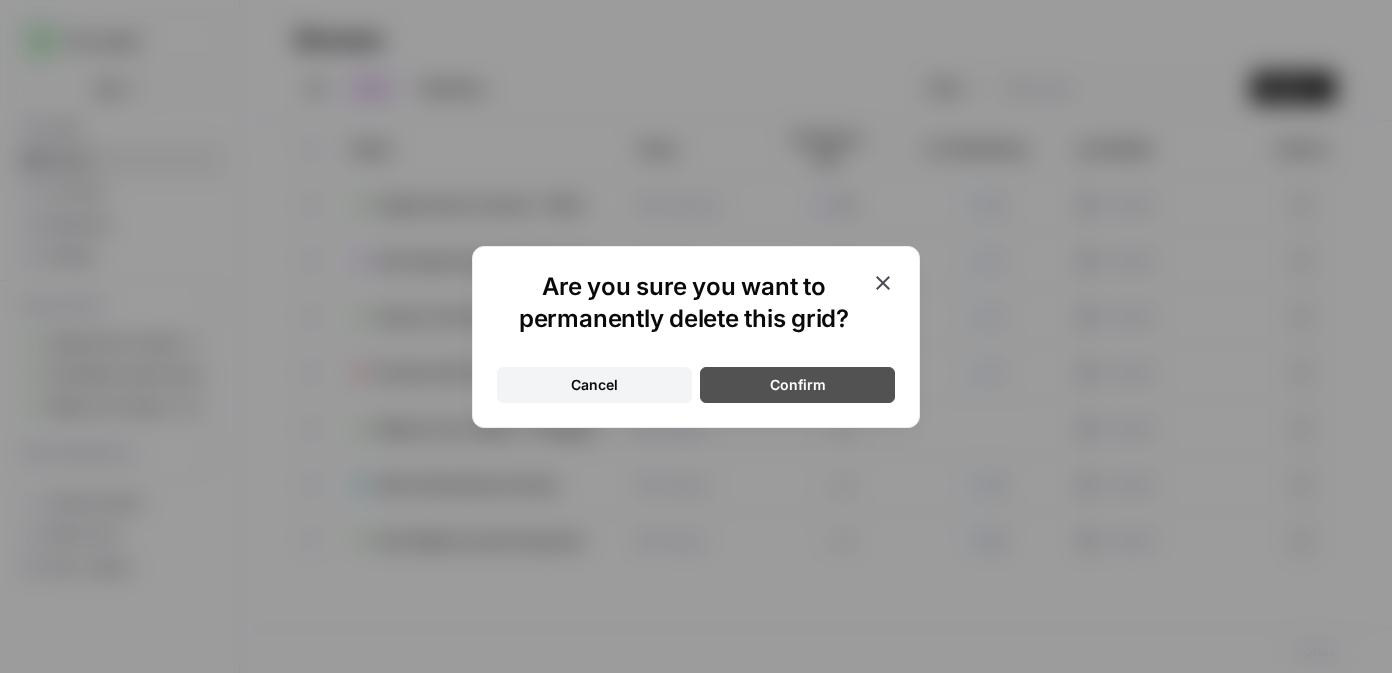 click on "Confirm" at bounding box center (798, 385) 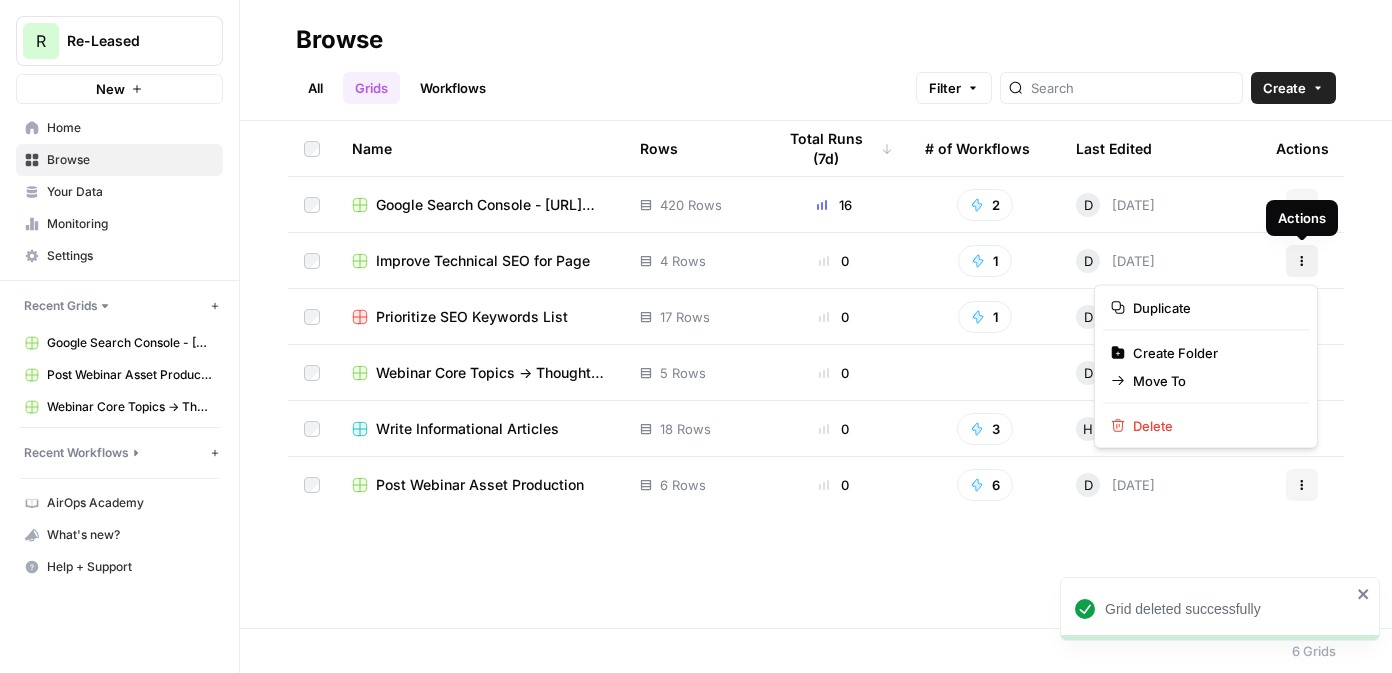 click on "Actions" at bounding box center (1295, 260) 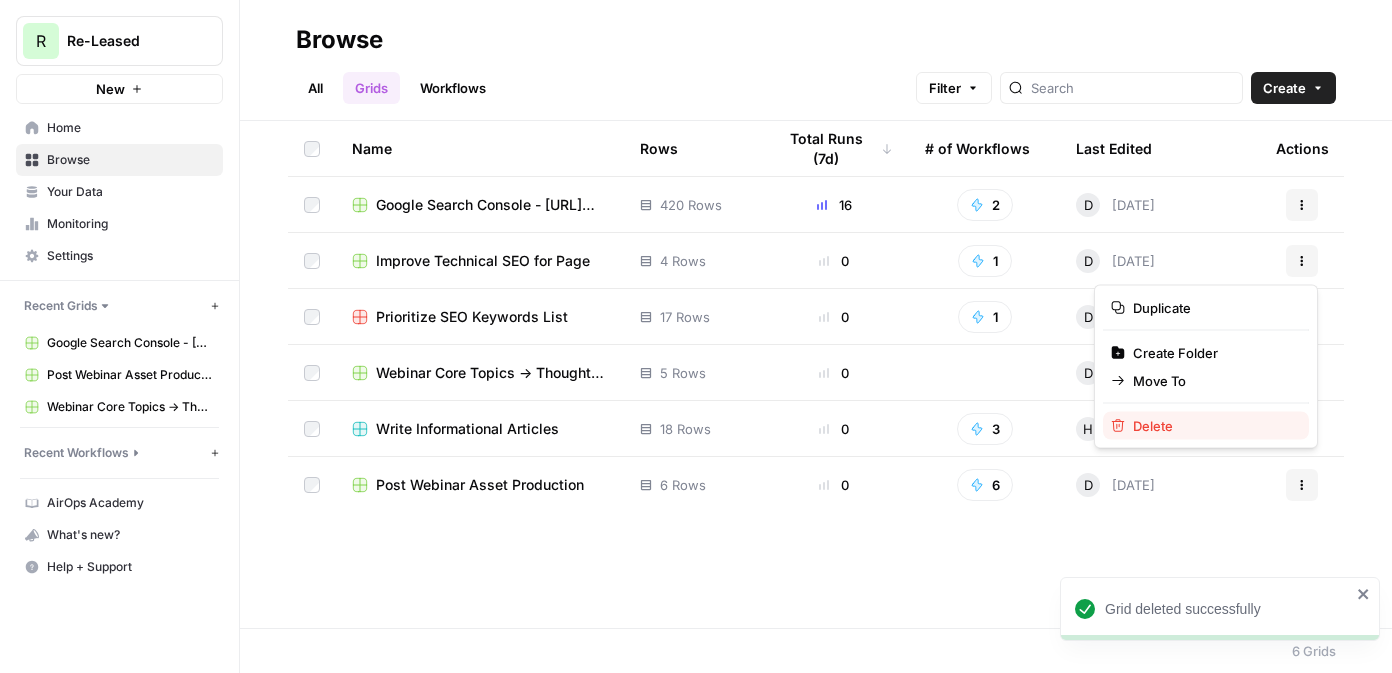 click on "Delete" at bounding box center [1153, 426] 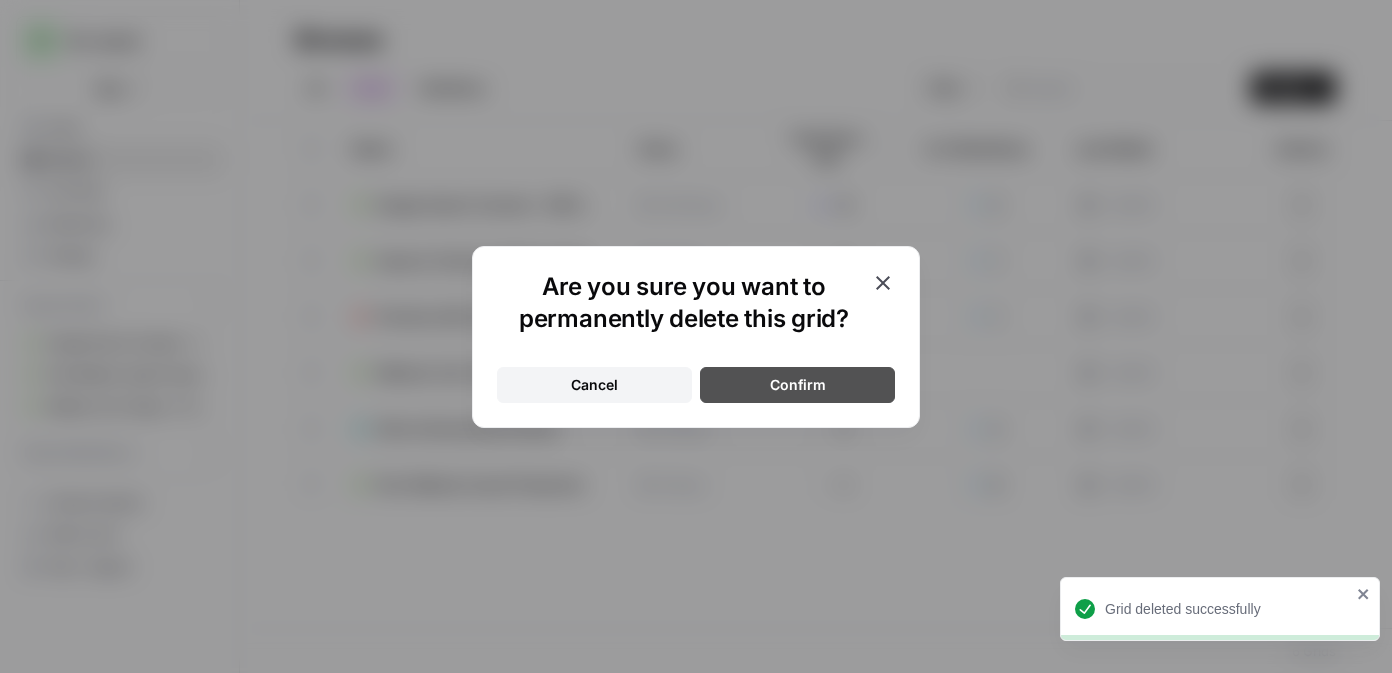 click on "Confirm" at bounding box center (798, 385) 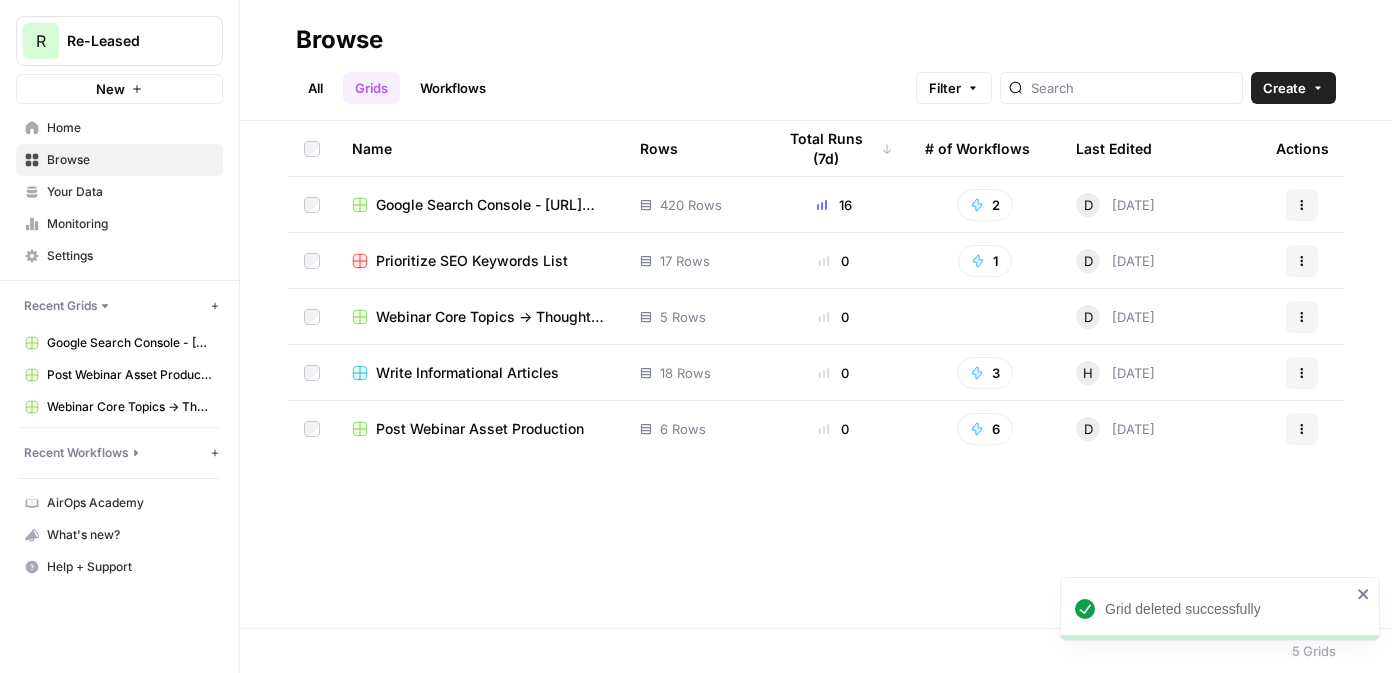 click on "Webinar Core Topics -> Thought Leadership Articles" at bounding box center (492, 317) 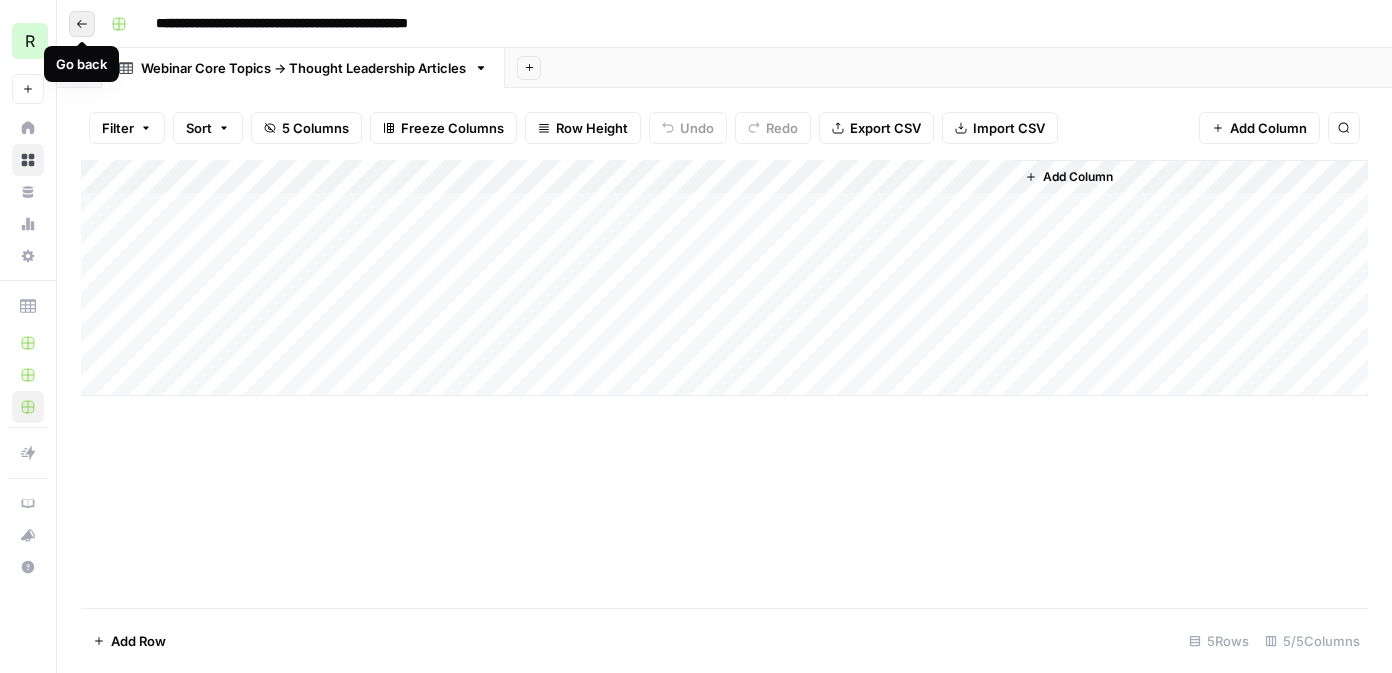 click 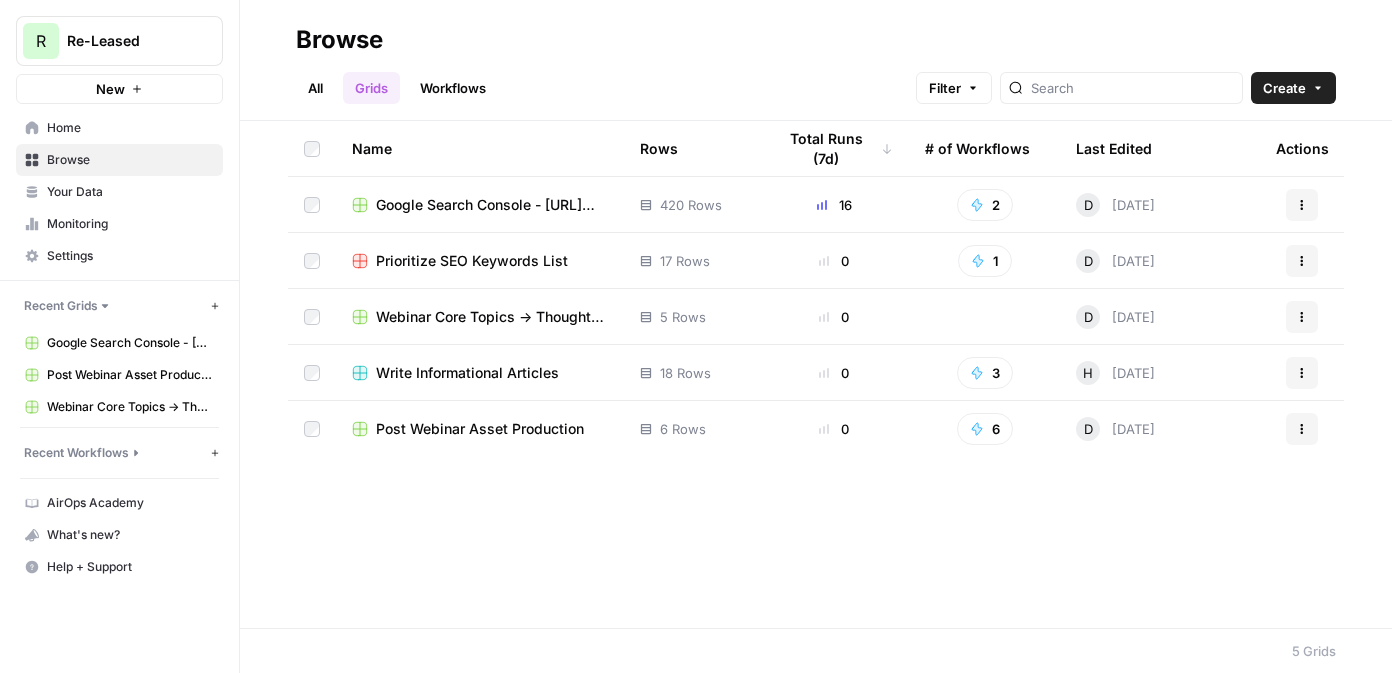 click on "Post Webinar Asset Production" at bounding box center (480, 429) 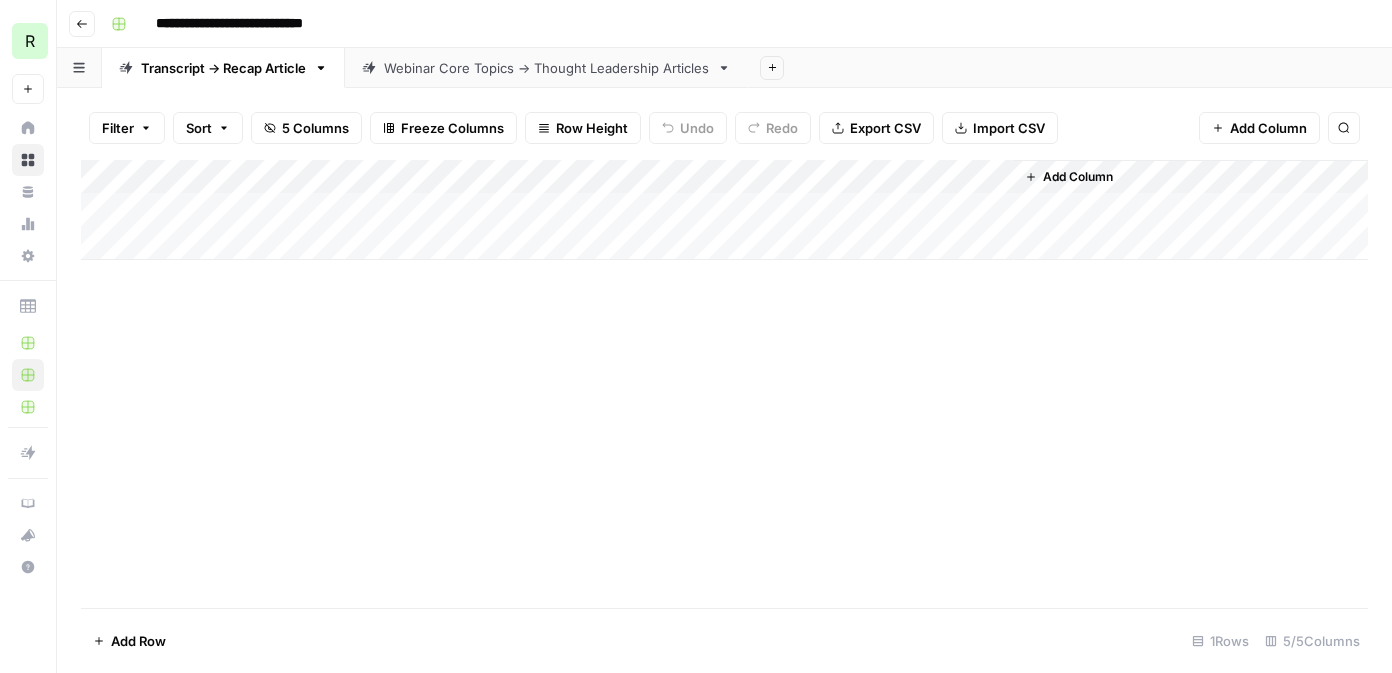 click on "Webinar Core Topics -> Thought Leadership Articles" at bounding box center [546, 68] 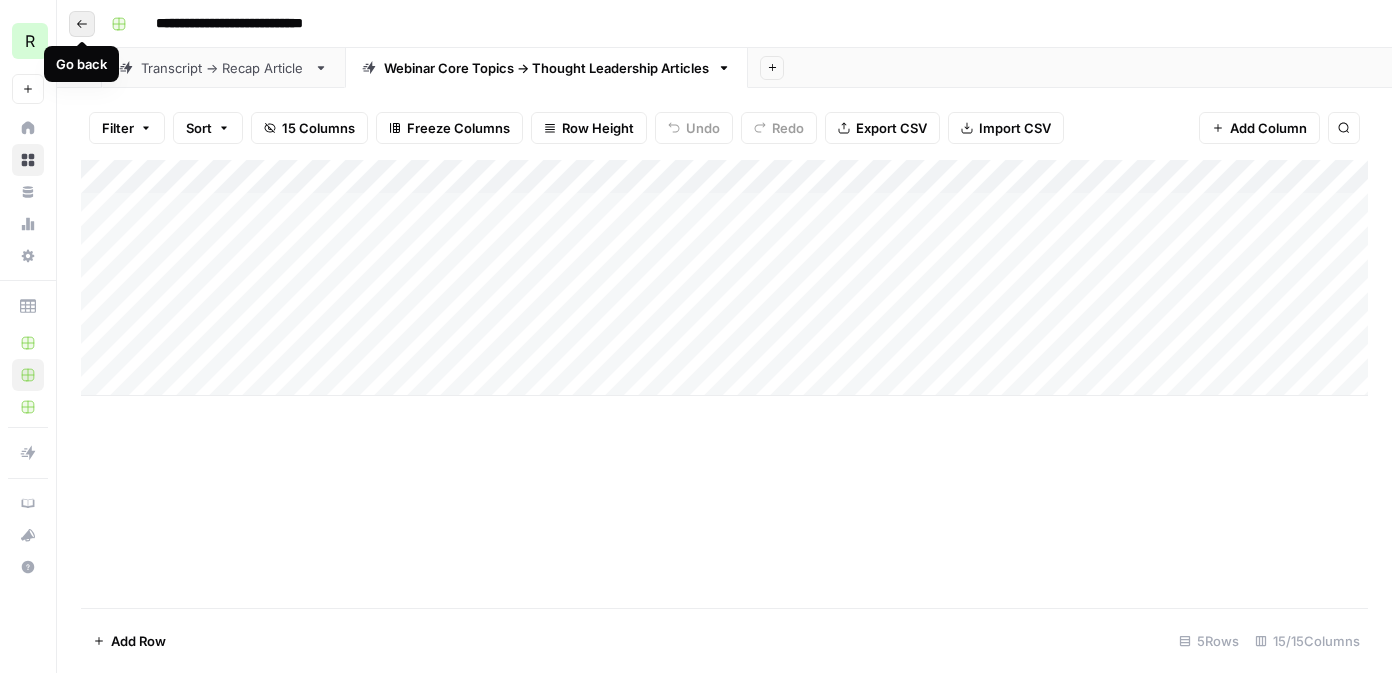 click 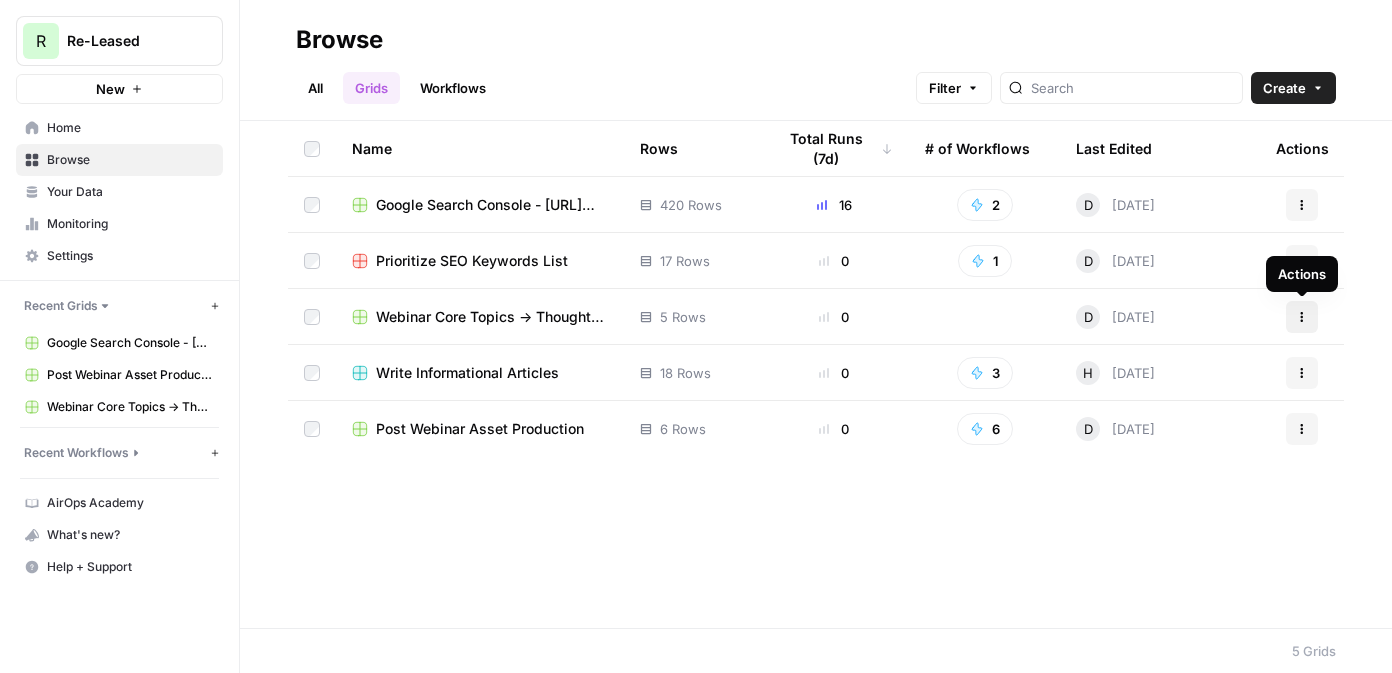 click 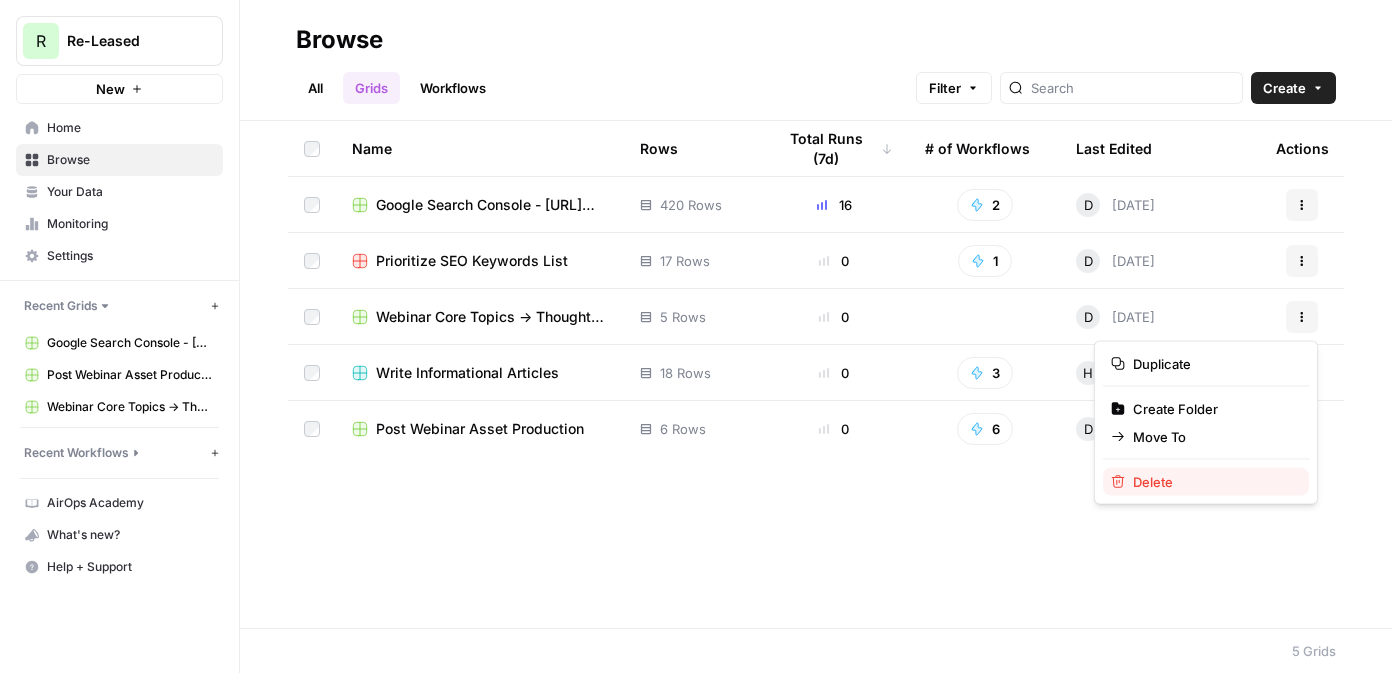 click on "Delete" at bounding box center [1206, 482] 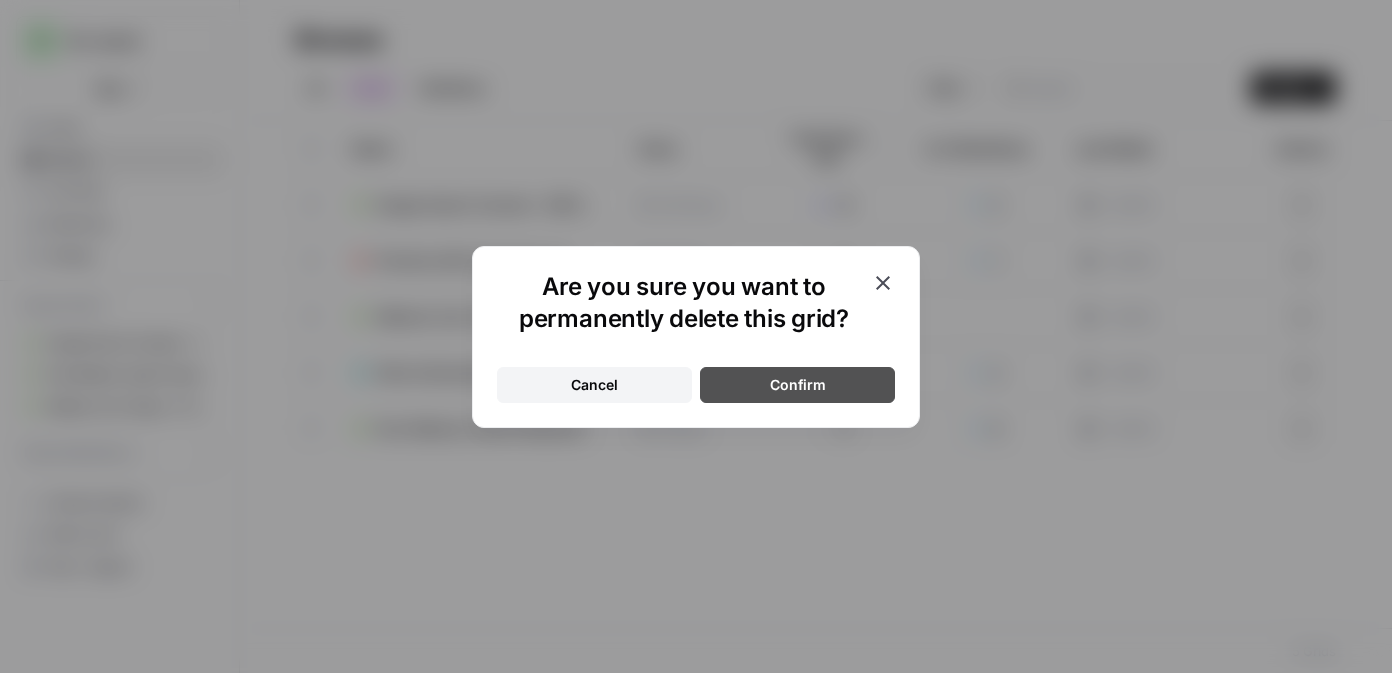 click on "Confirm" at bounding box center (798, 385) 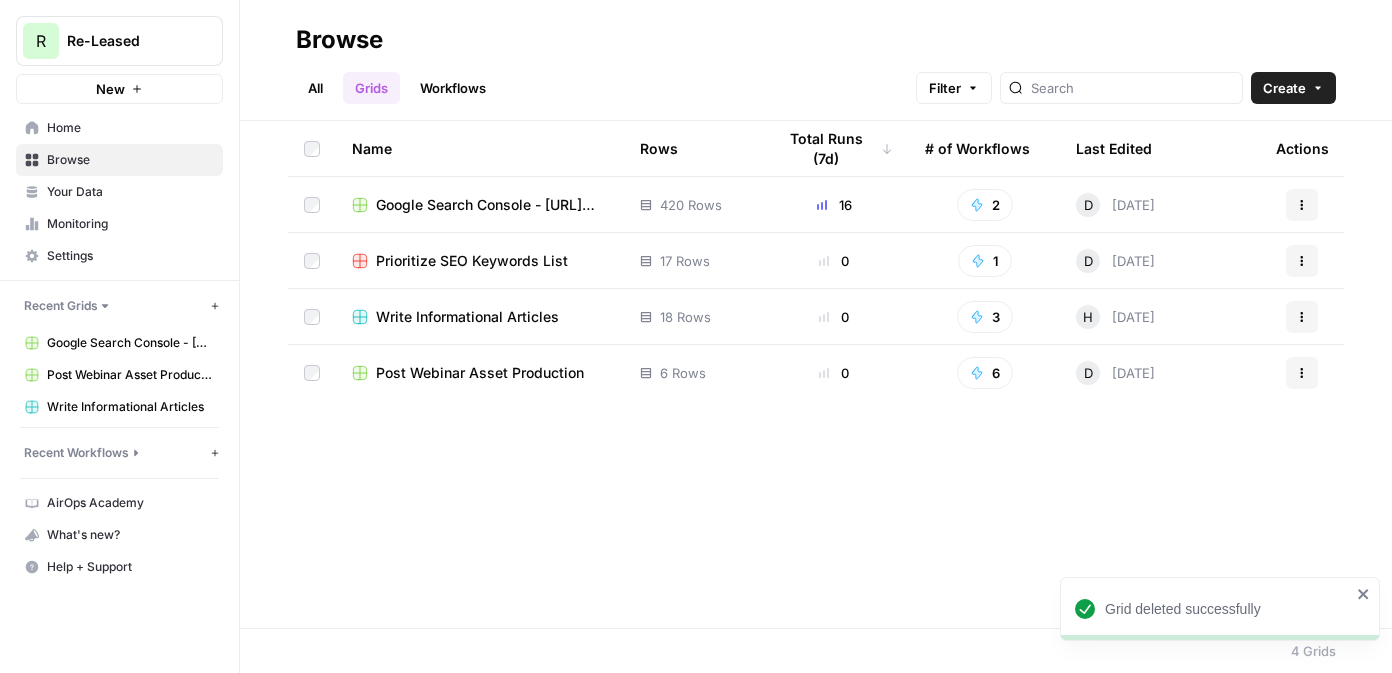 click on "Post Webinar Asset Production" at bounding box center [480, 373] 